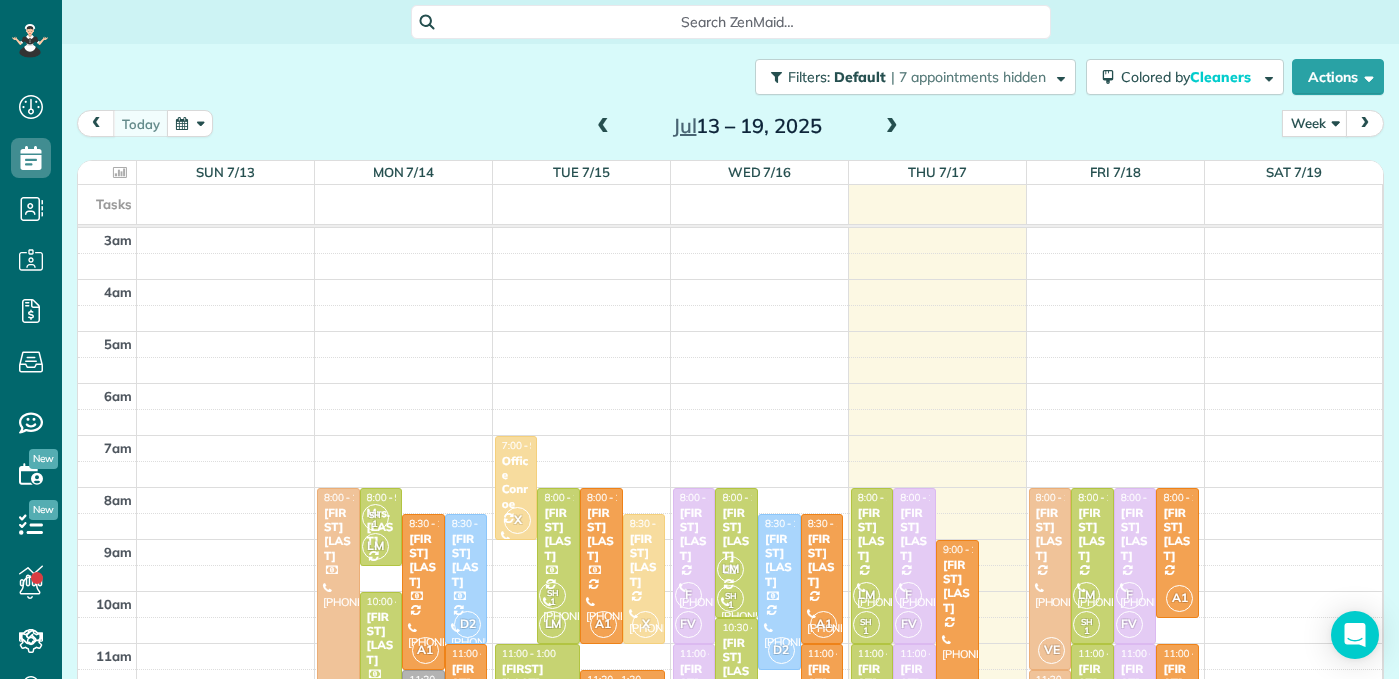scroll, scrollTop: 0, scrollLeft: 0, axis: both 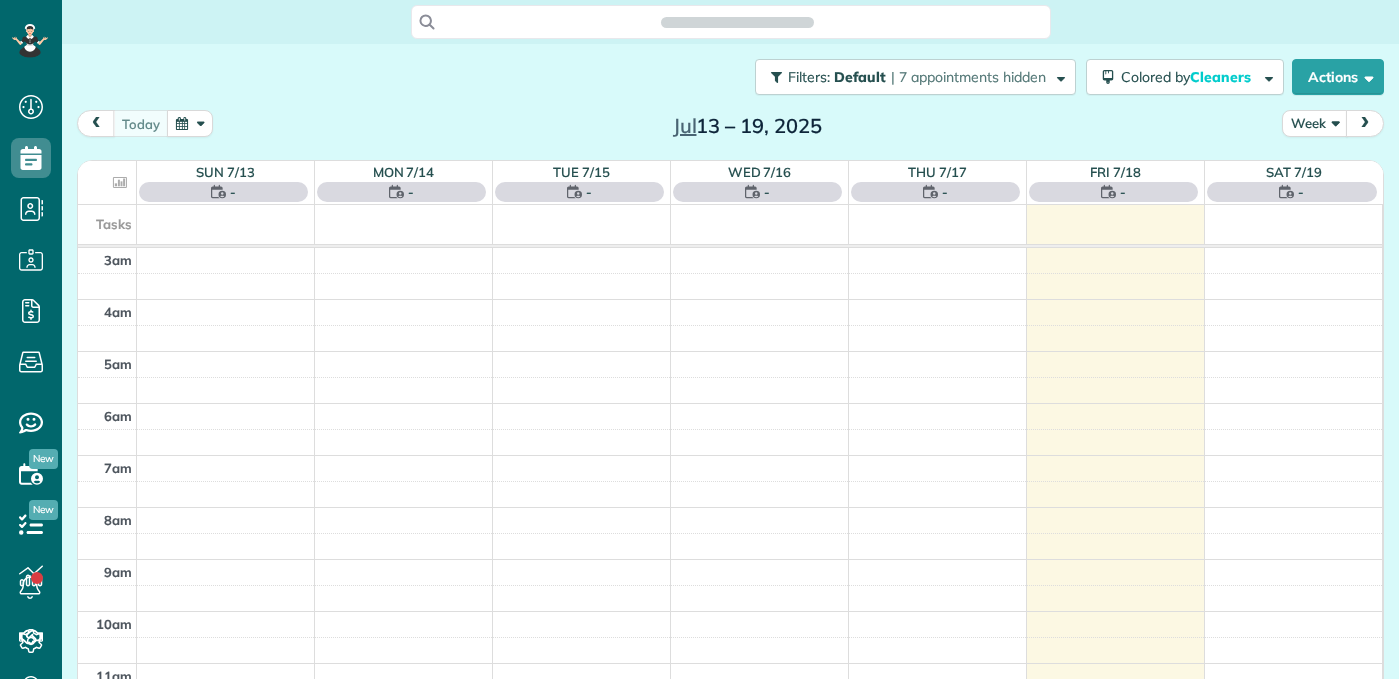 click on "today   Week Jul  13 – 19, 2025" at bounding box center [730, 128] 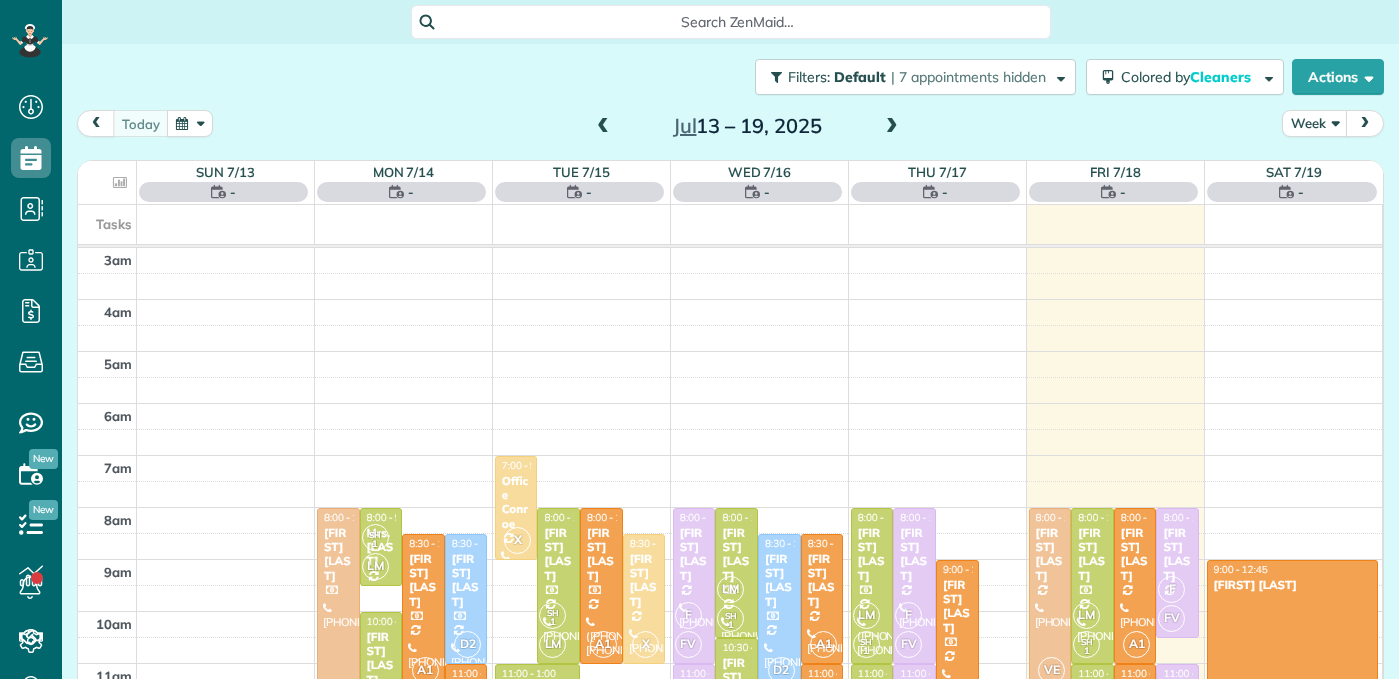 click at bounding box center [603, 127] 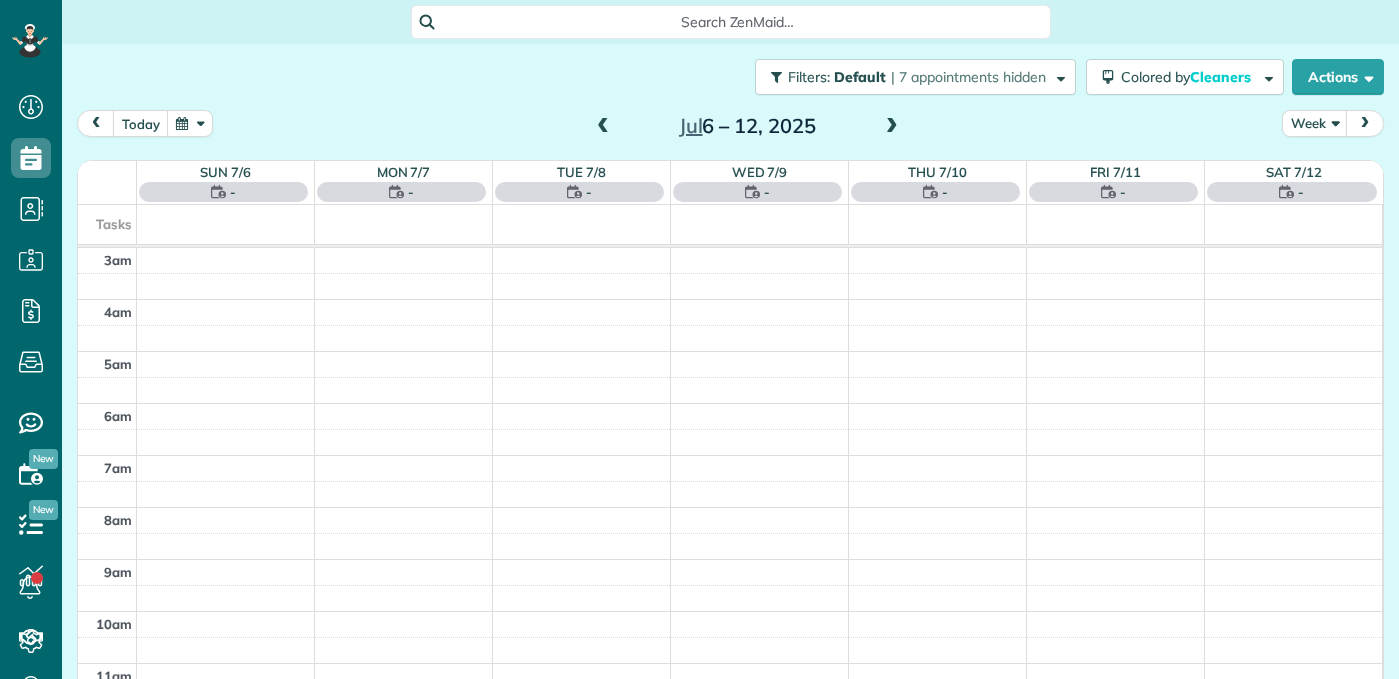 scroll, scrollTop: 0, scrollLeft: 0, axis: both 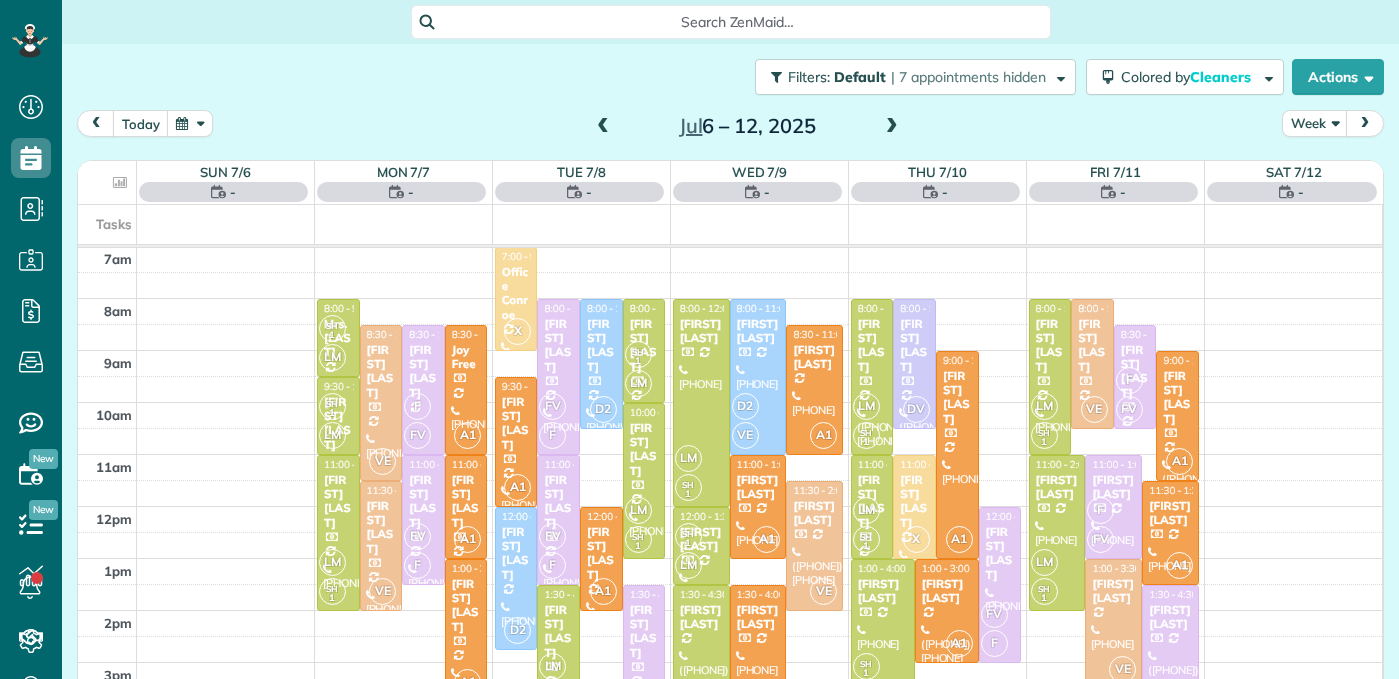 click at bounding box center [603, 127] 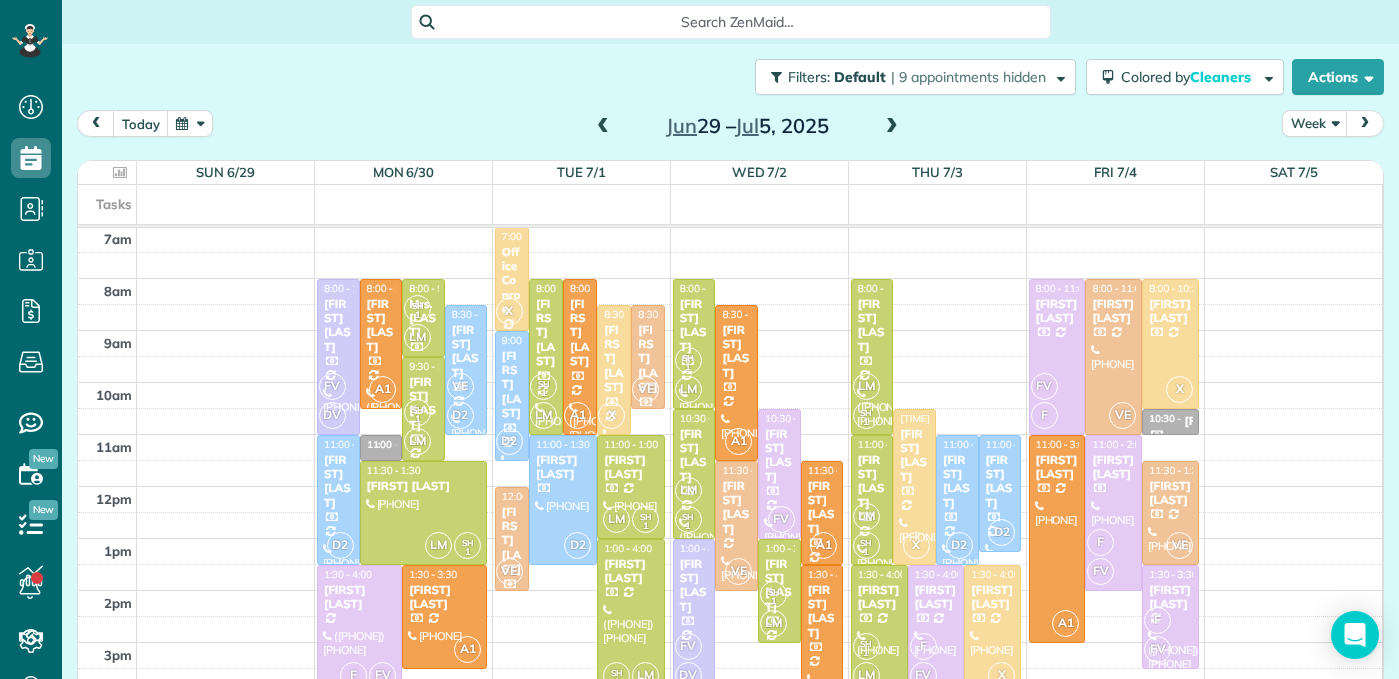 click at bounding box center (603, 127) 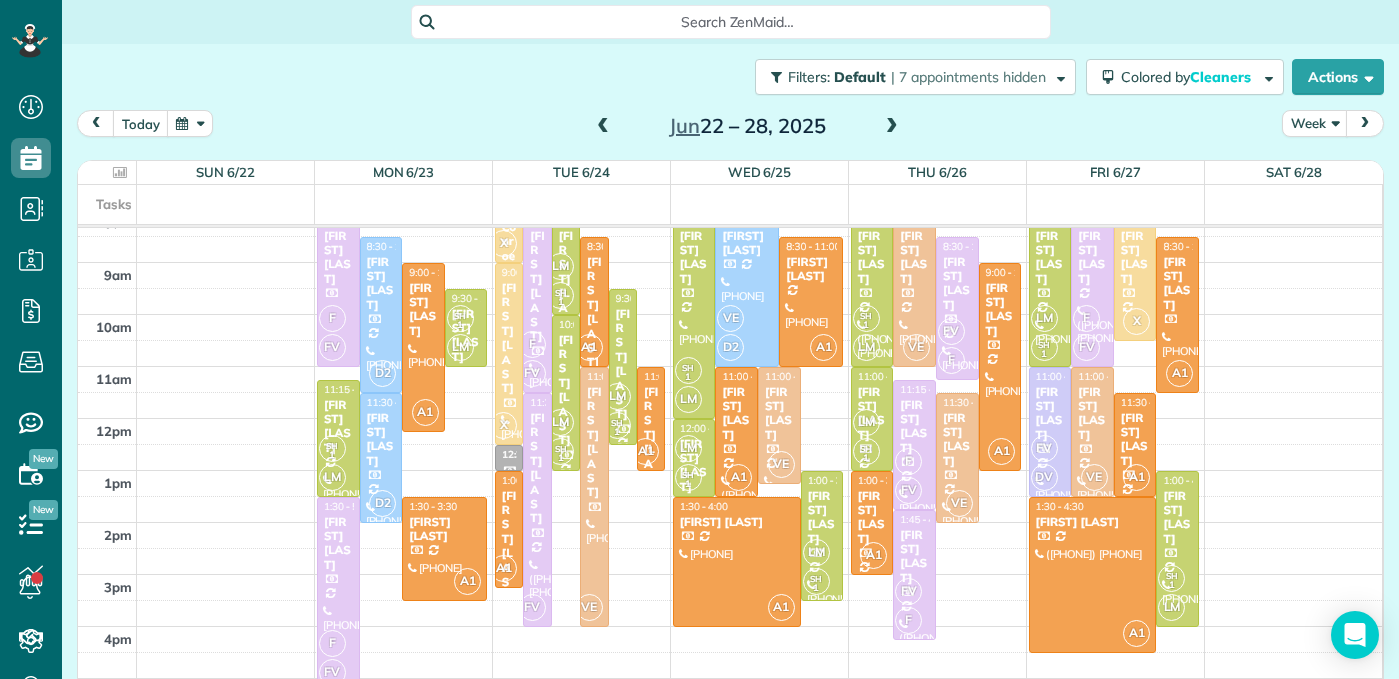 scroll, scrollTop: 275, scrollLeft: 0, axis: vertical 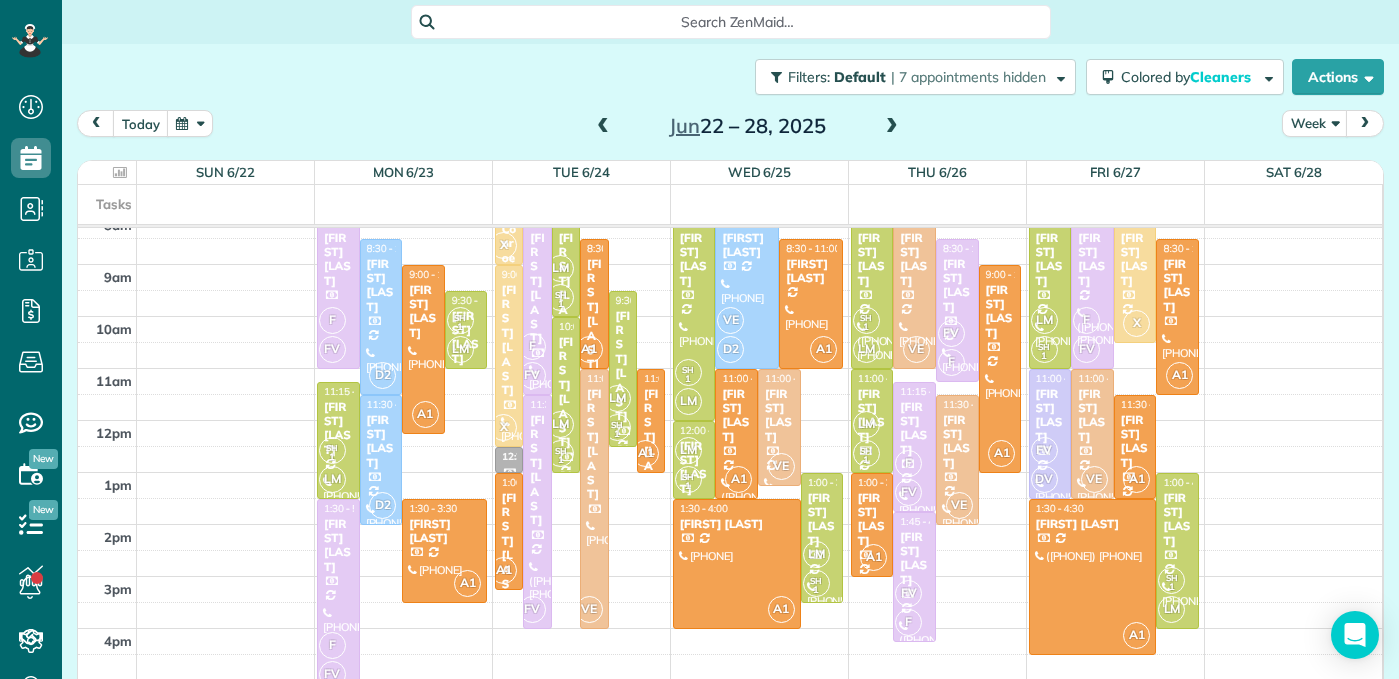 click at bounding box center [603, 127] 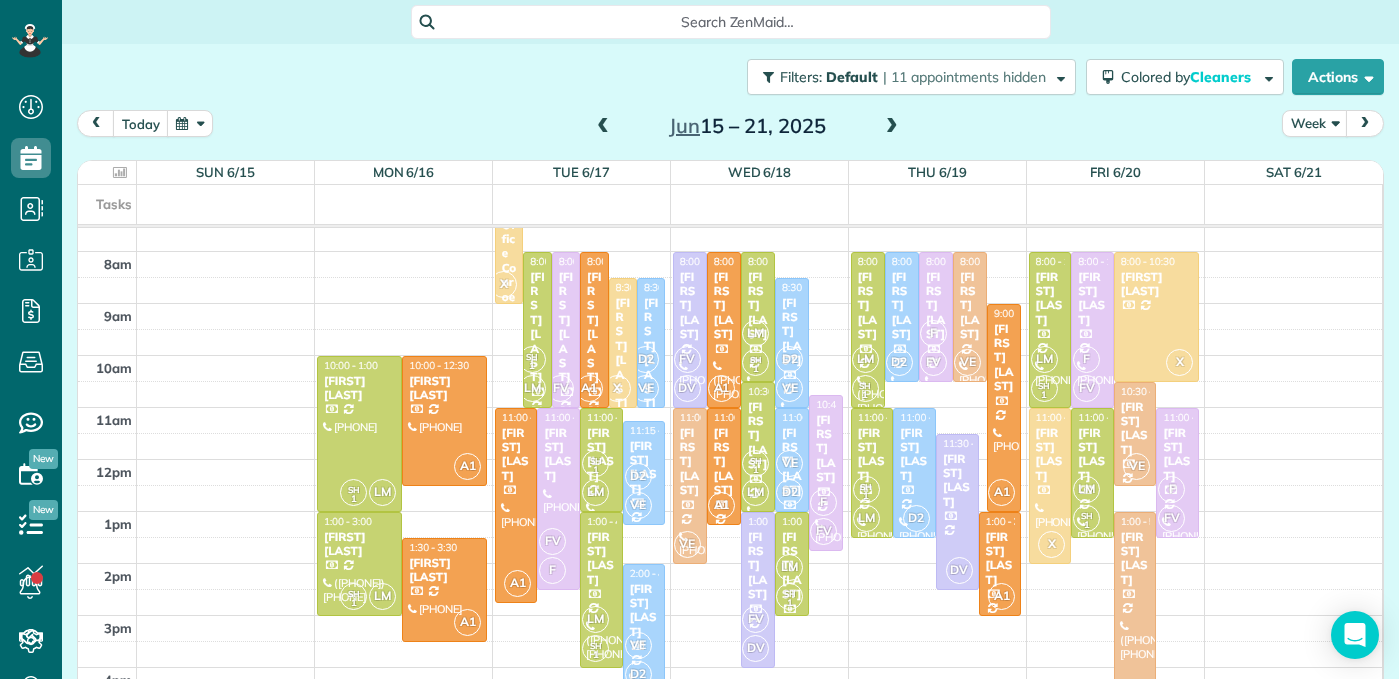 scroll, scrollTop: 240, scrollLeft: 0, axis: vertical 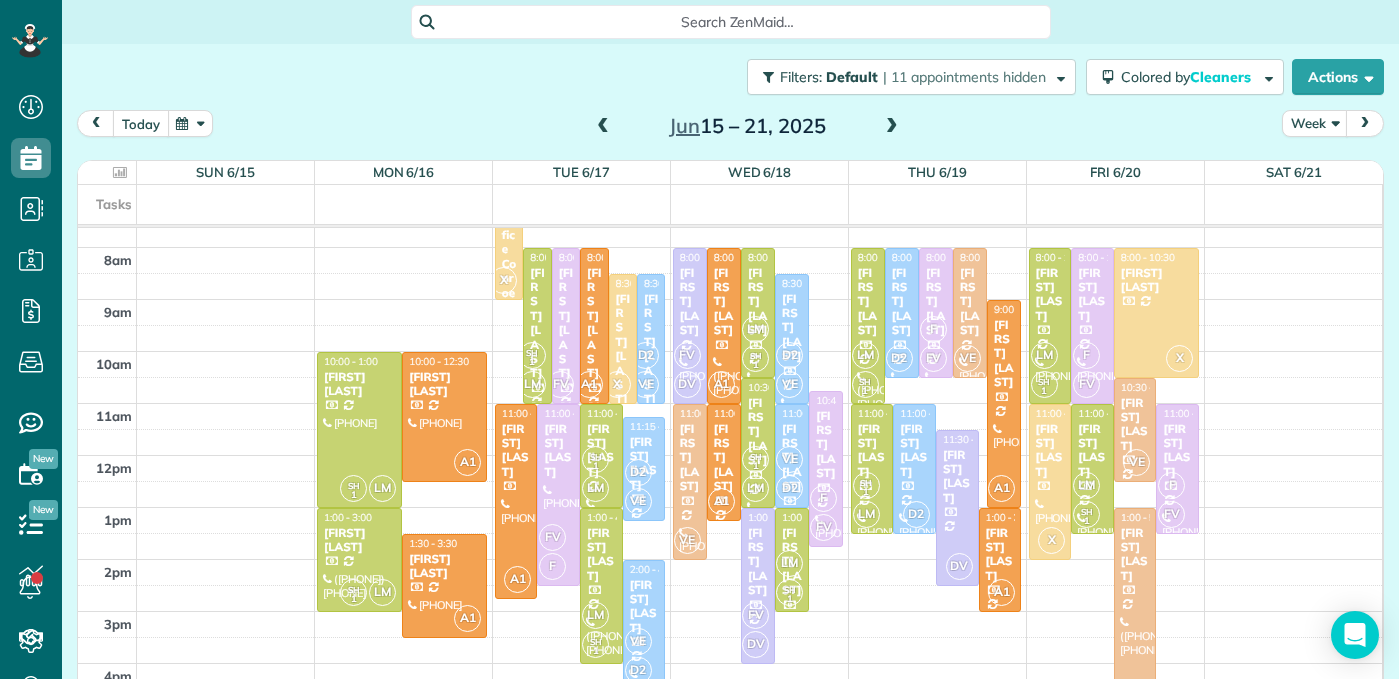 click on "today" at bounding box center (141, 123) 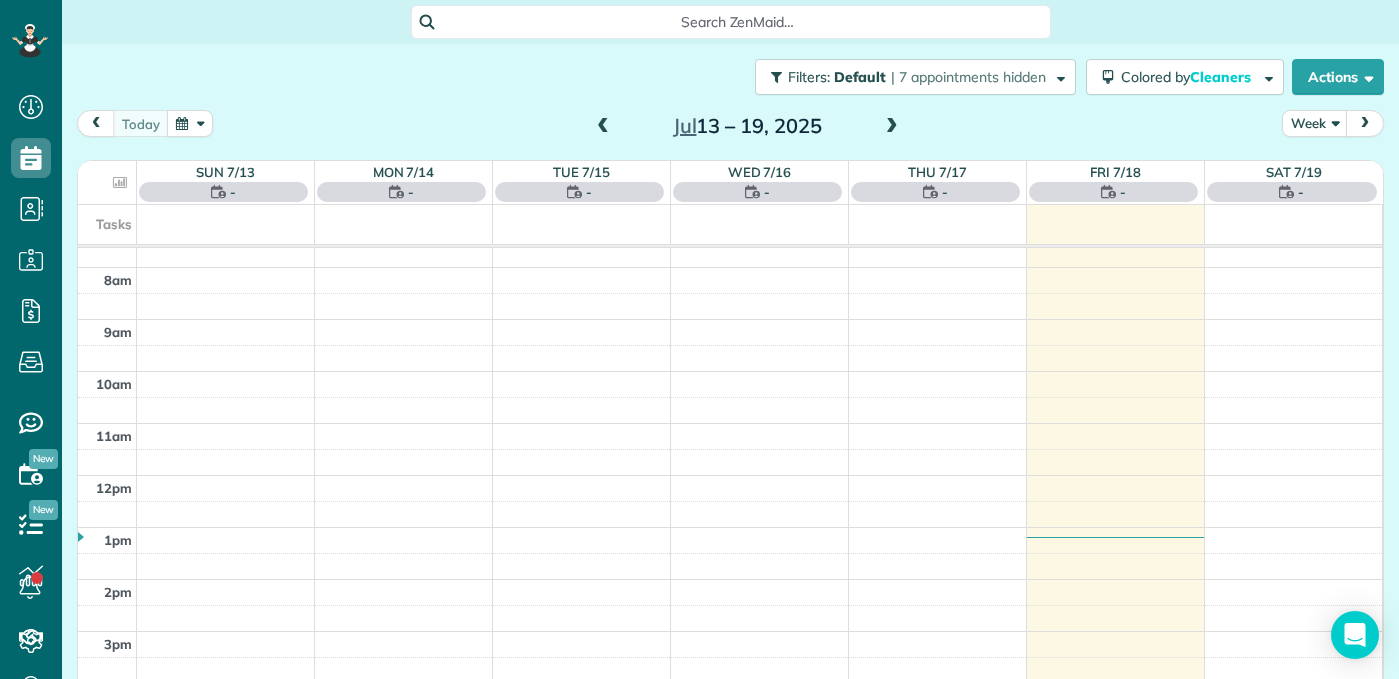 scroll, scrollTop: 209, scrollLeft: 0, axis: vertical 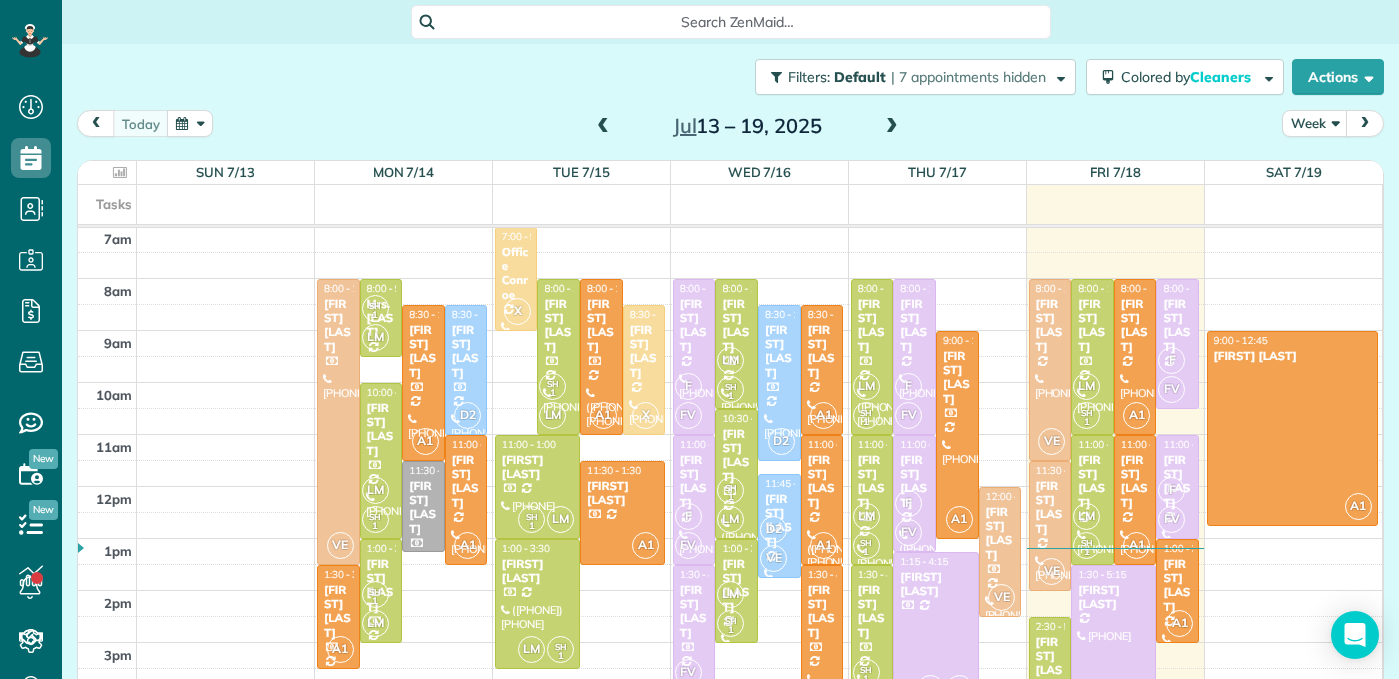 click at bounding box center [603, 127] 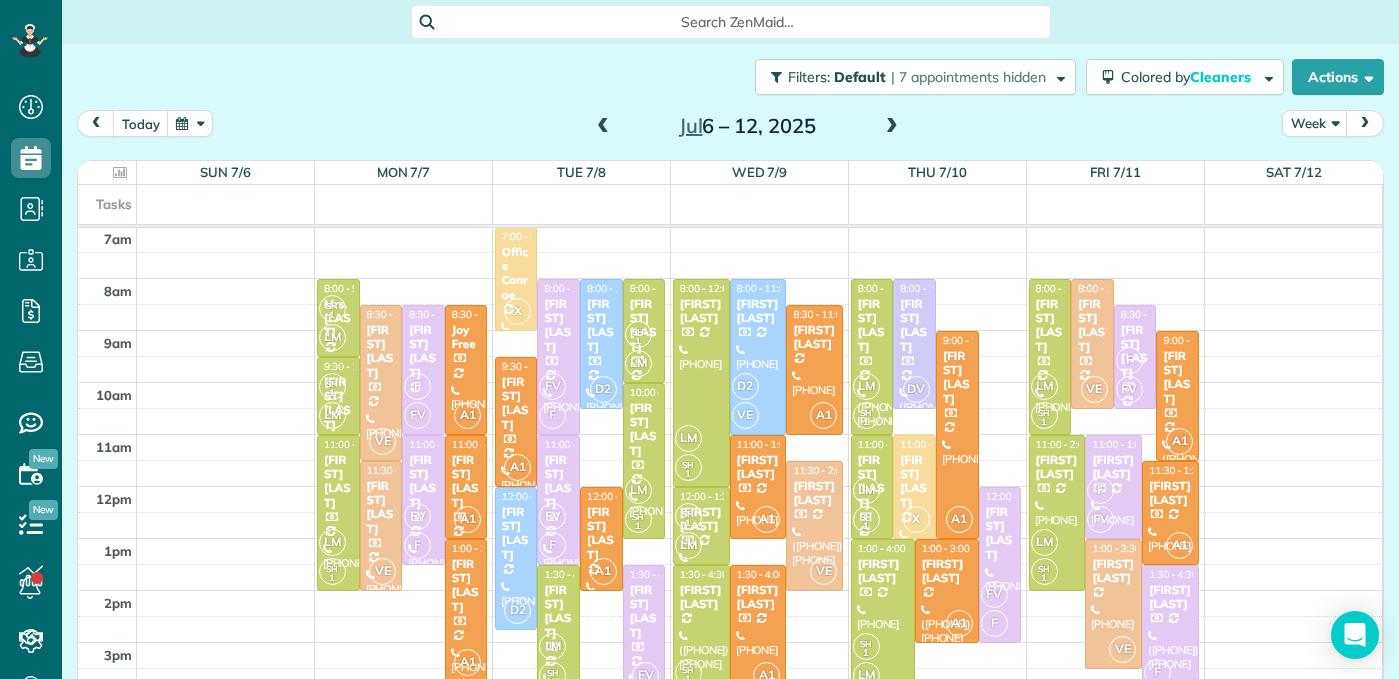 click at bounding box center [603, 127] 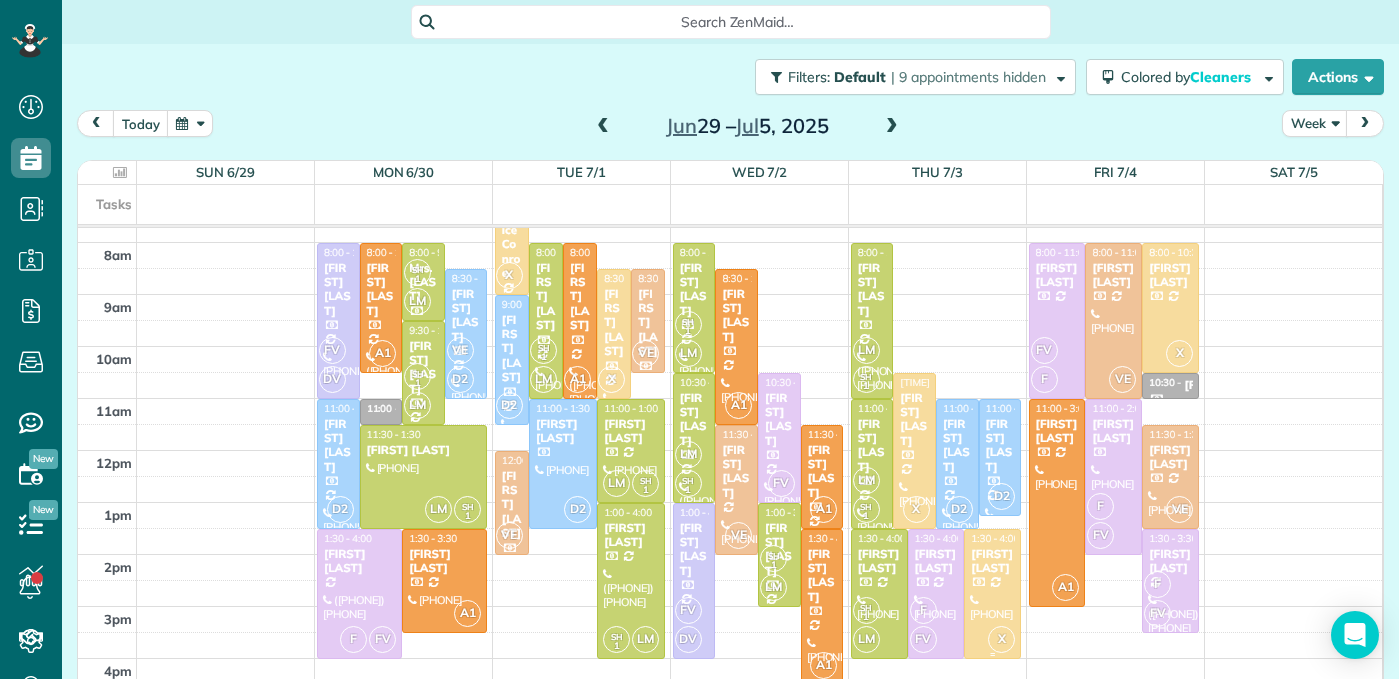scroll, scrollTop: 246, scrollLeft: 0, axis: vertical 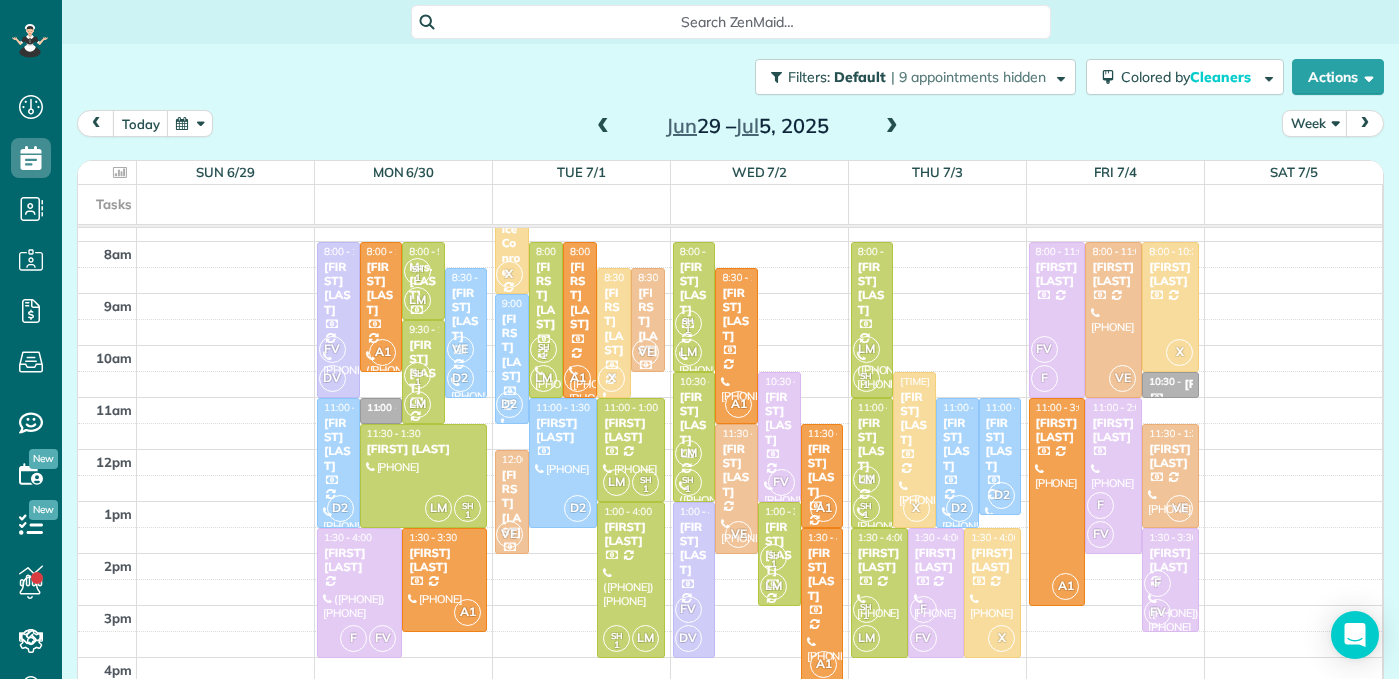 click at bounding box center (603, 127) 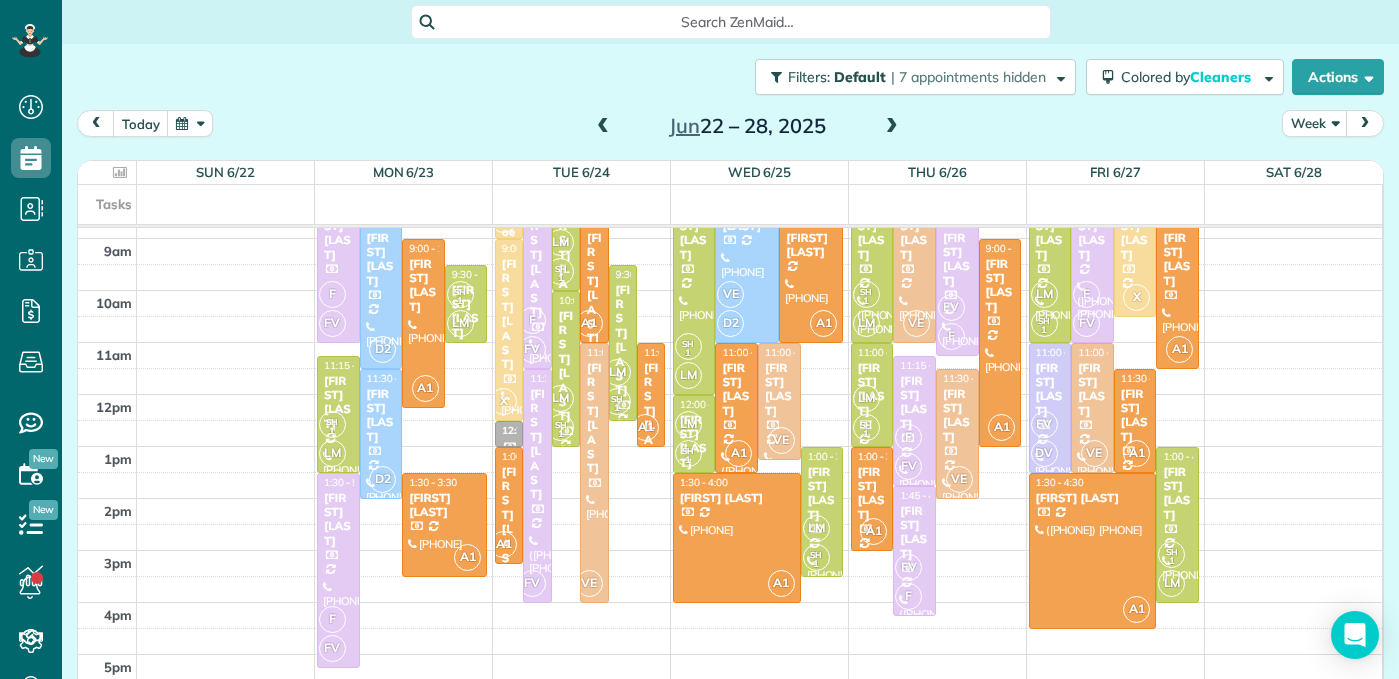 scroll, scrollTop: 302, scrollLeft: 0, axis: vertical 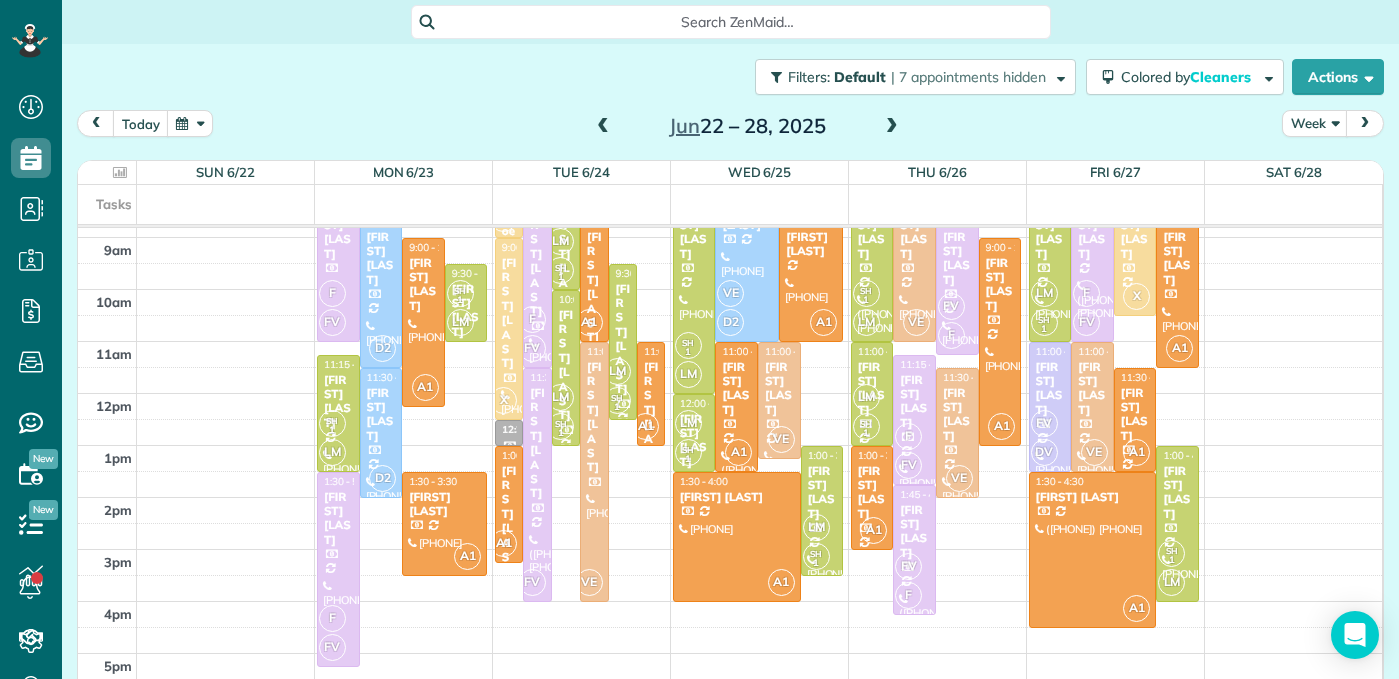 click at bounding box center (603, 127) 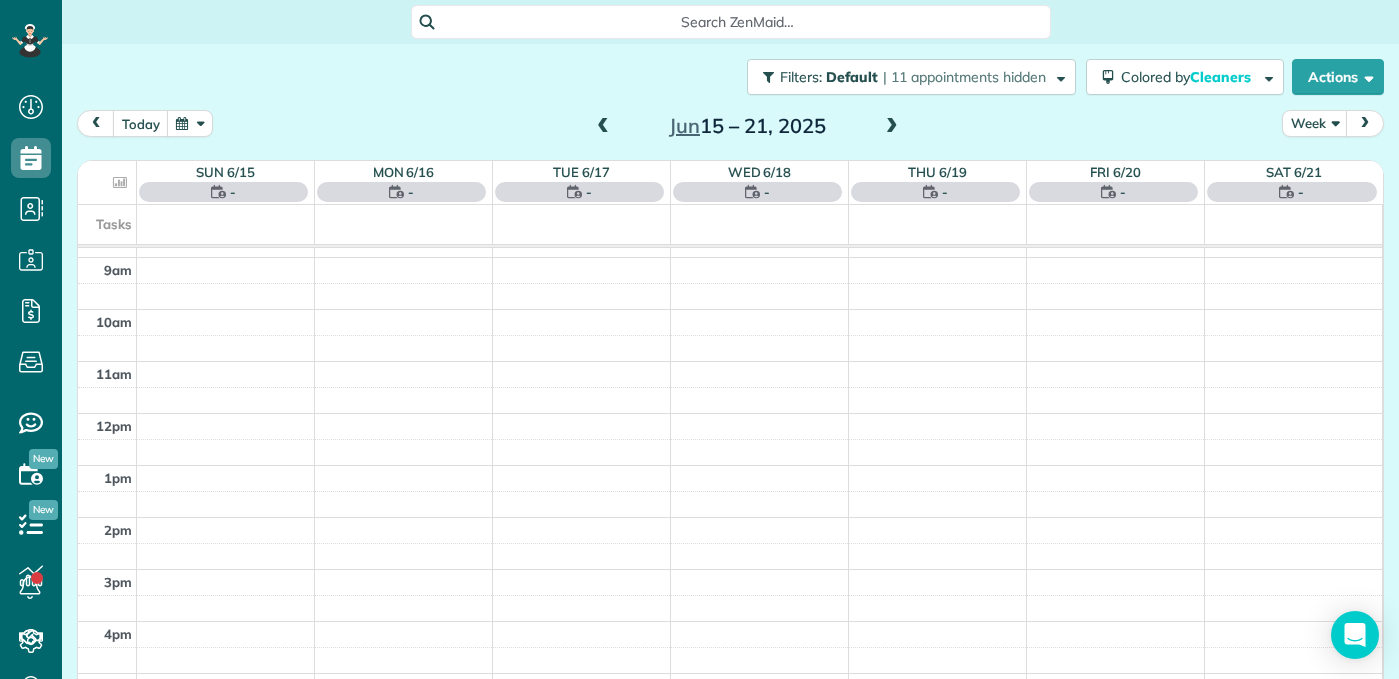 scroll, scrollTop: 209, scrollLeft: 0, axis: vertical 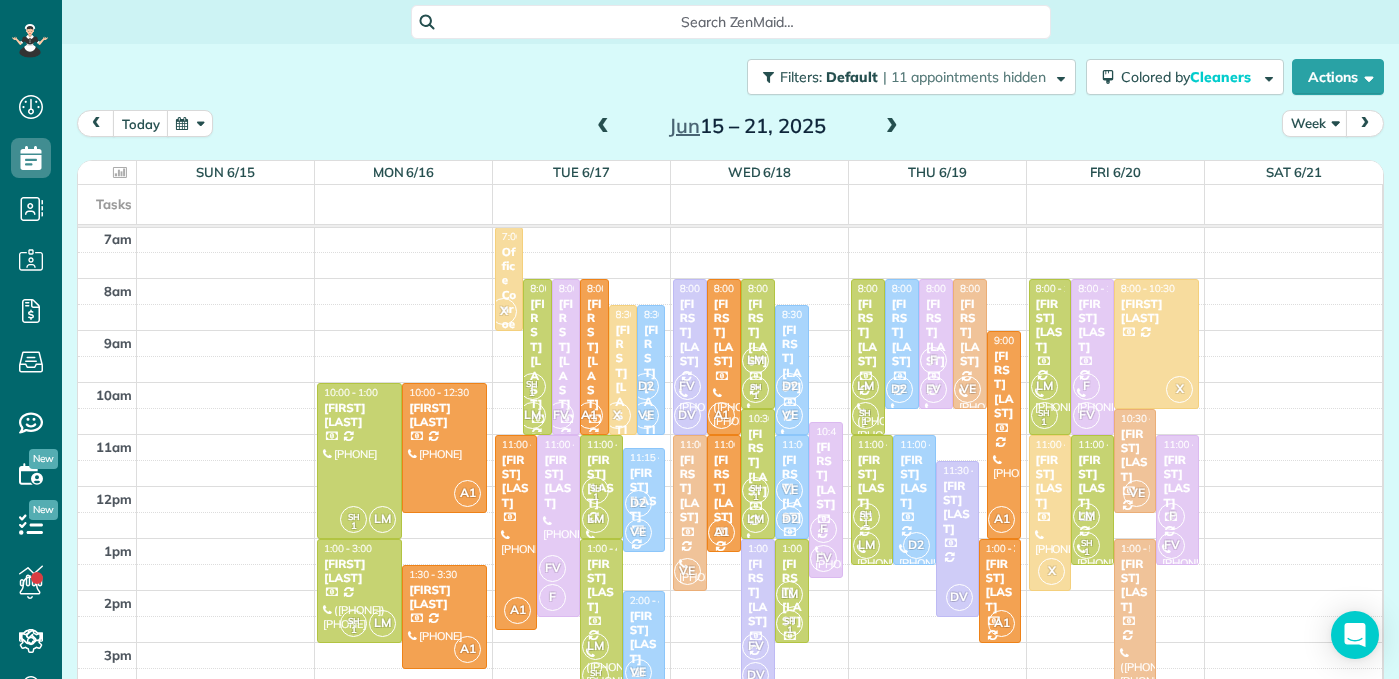 click at bounding box center (603, 127) 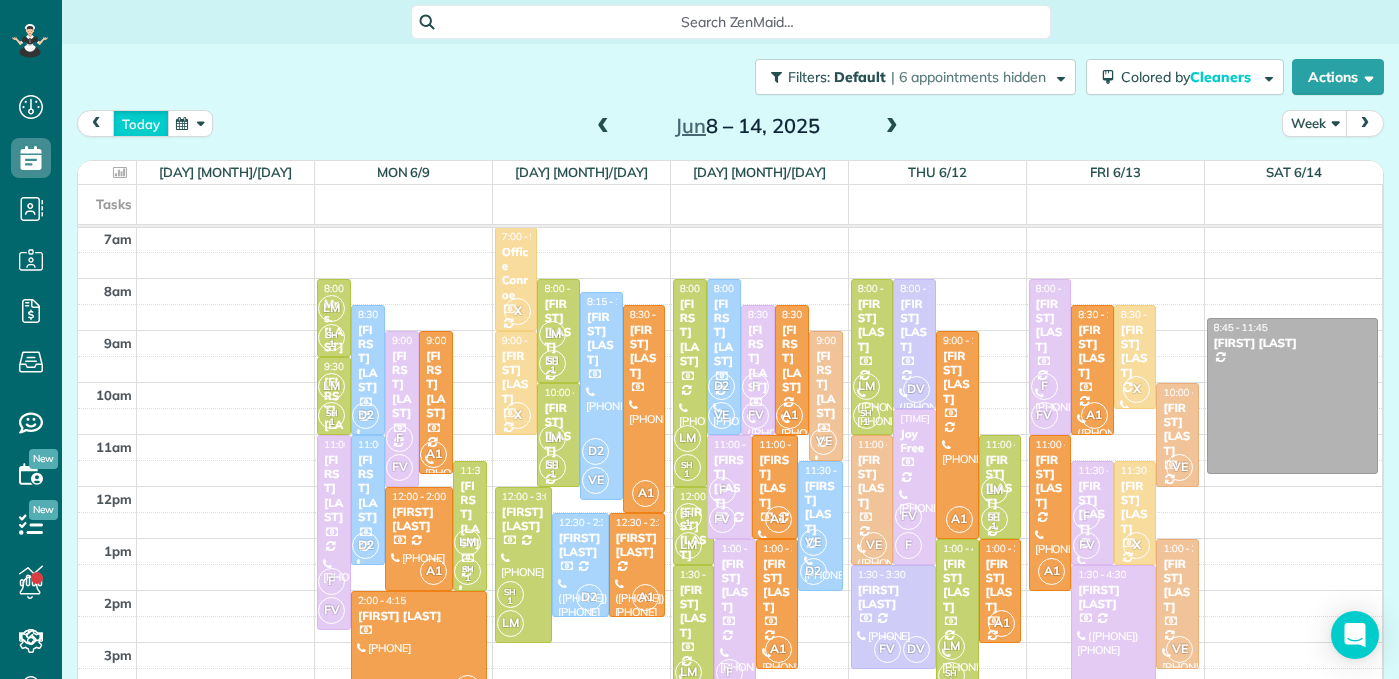 click on "today" at bounding box center [141, 123] 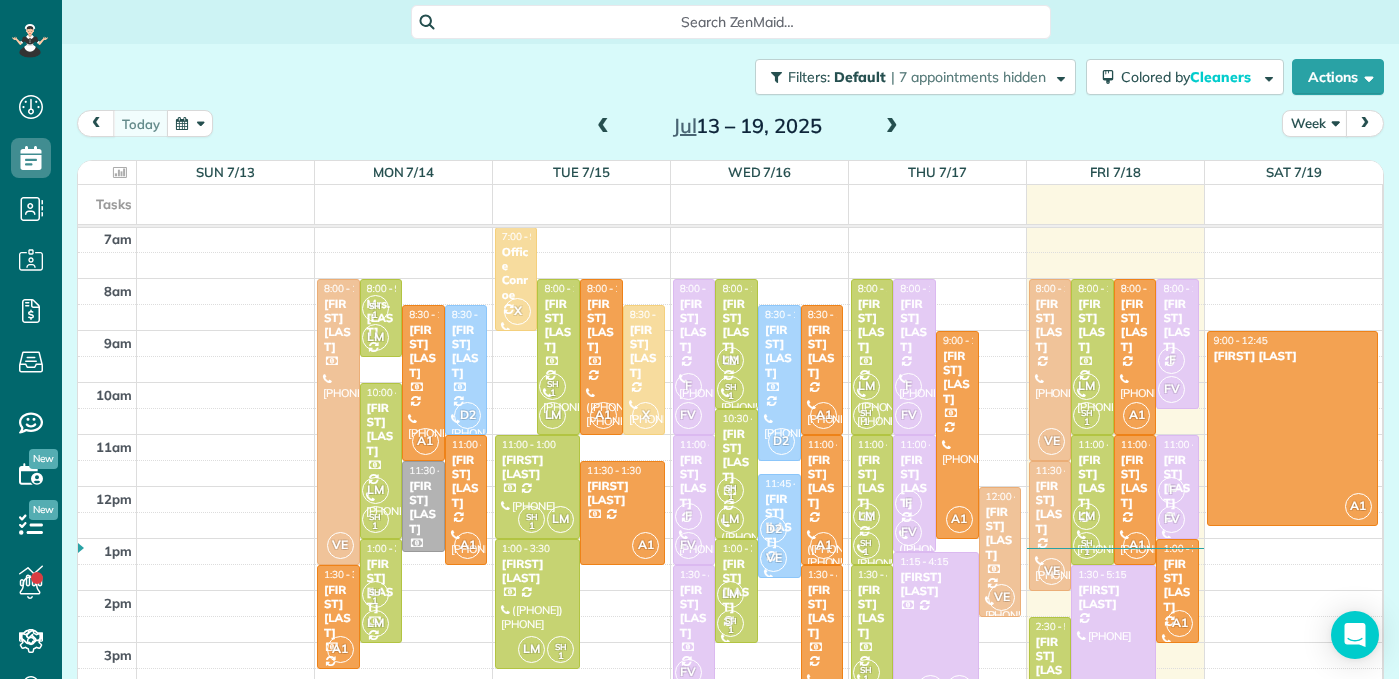 click at bounding box center (603, 127) 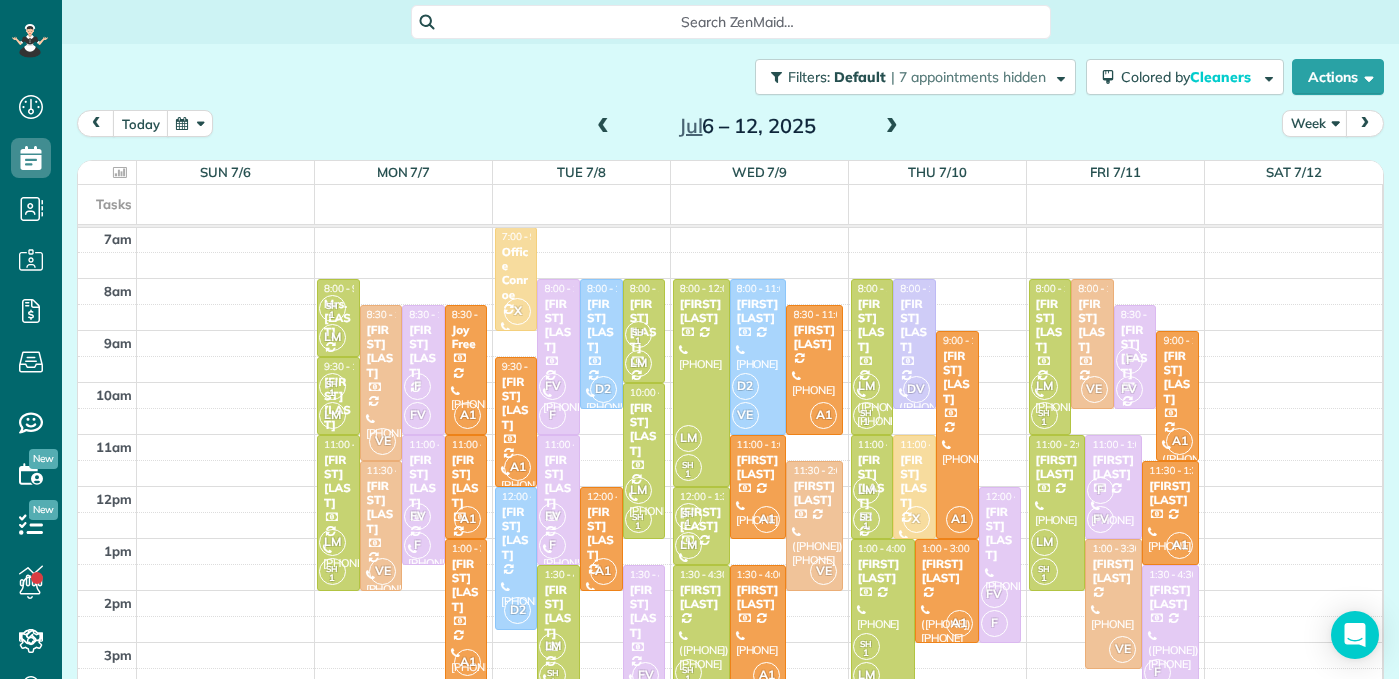 click at bounding box center [603, 127] 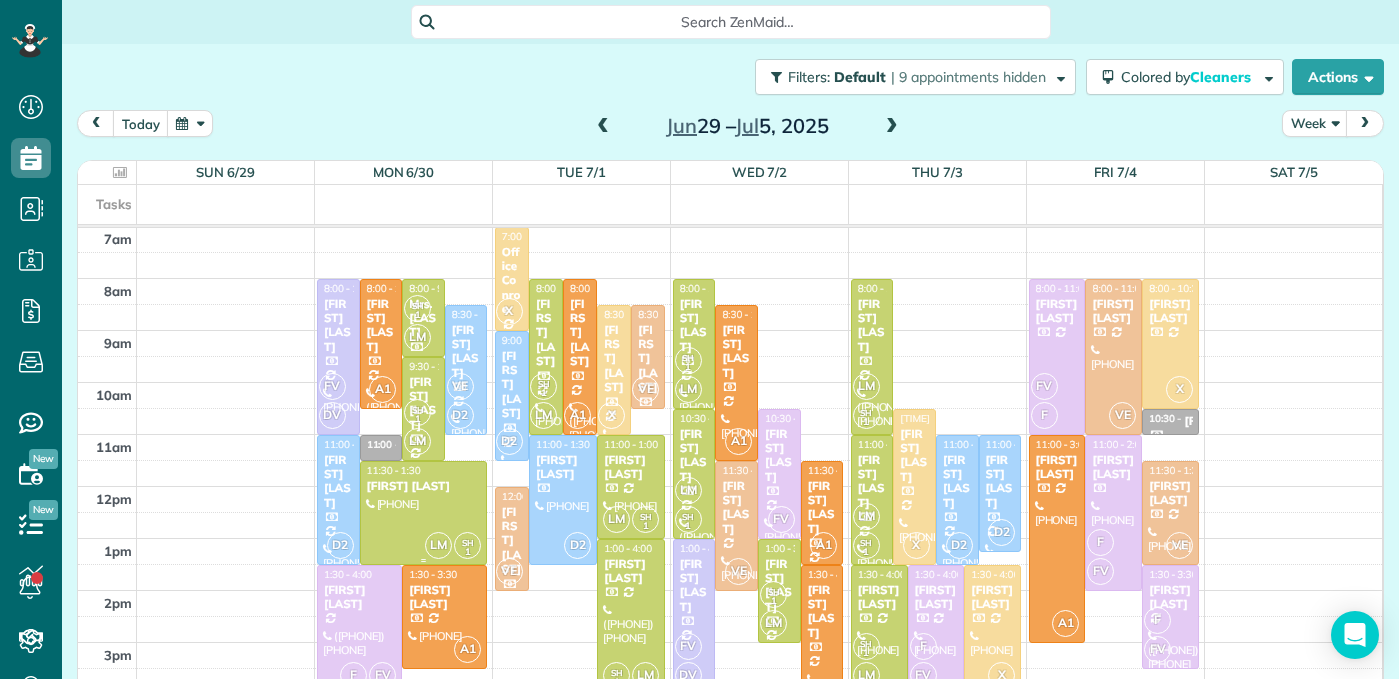 click at bounding box center [424, 513] 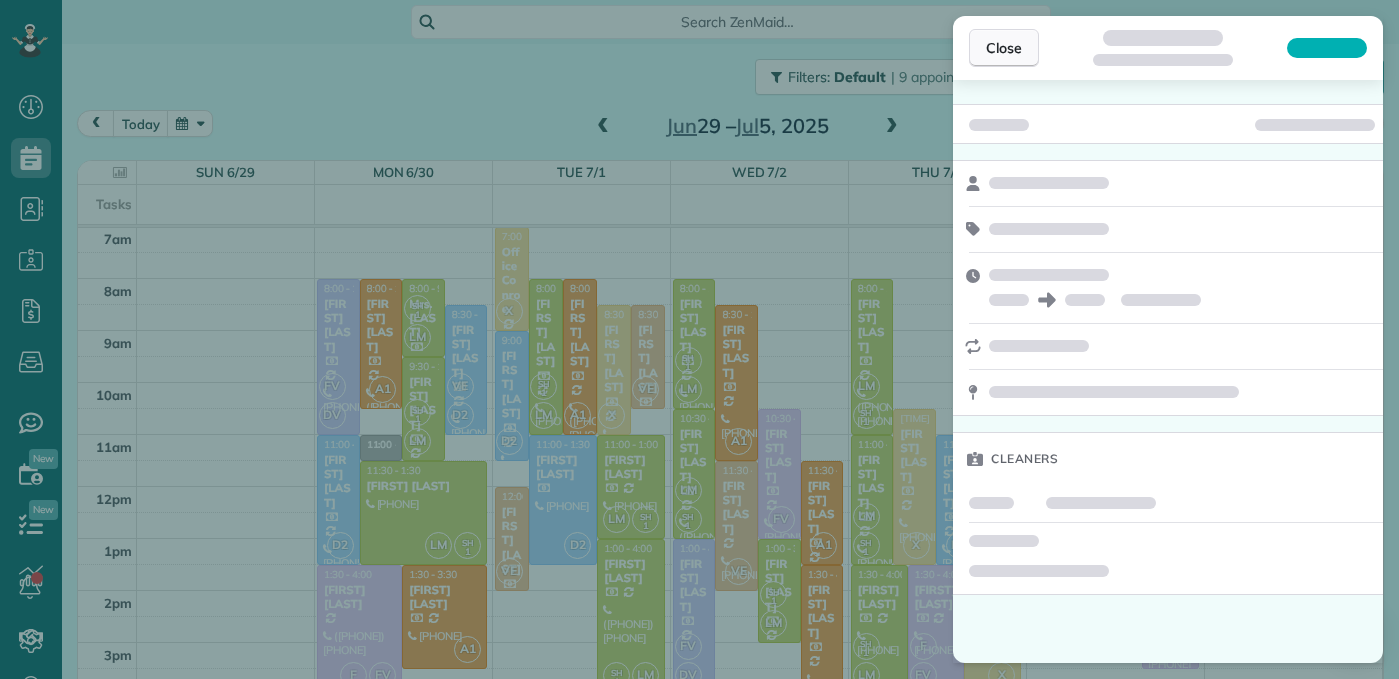 click on "Close" at bounding box center (1004, 48) 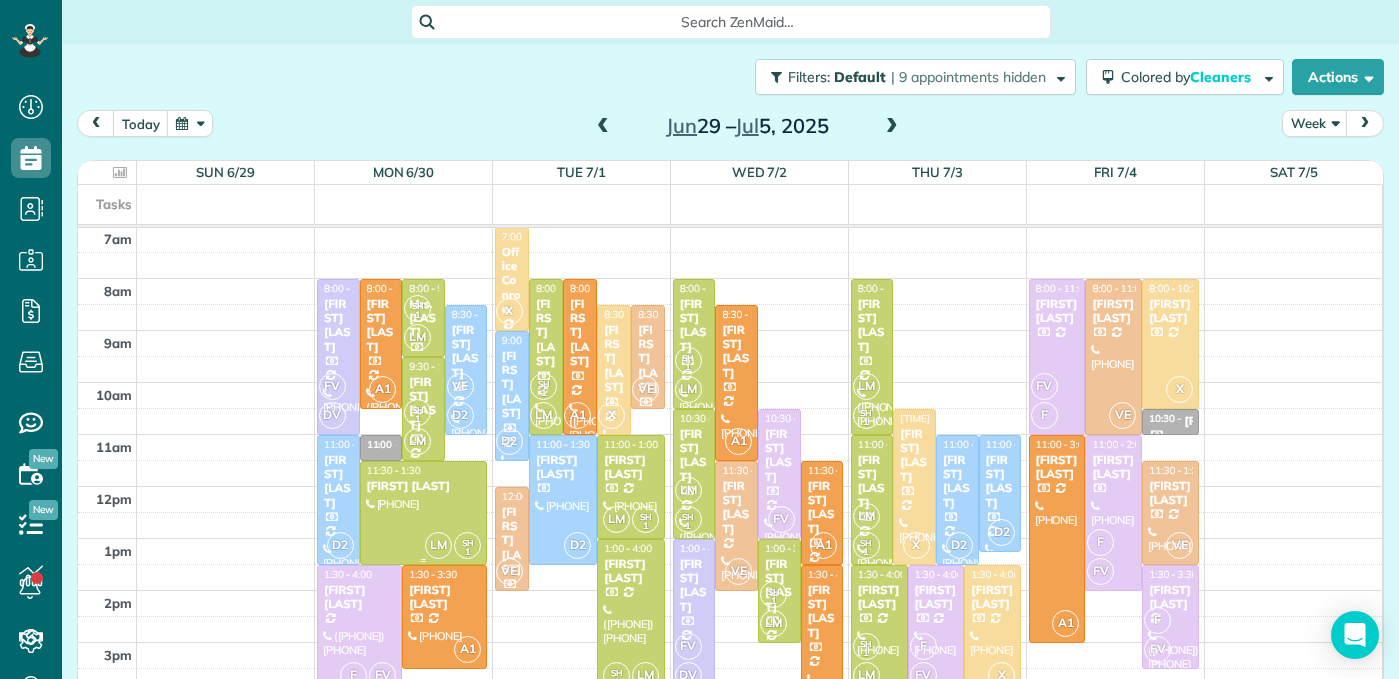 click at bounding box center [424, 513] 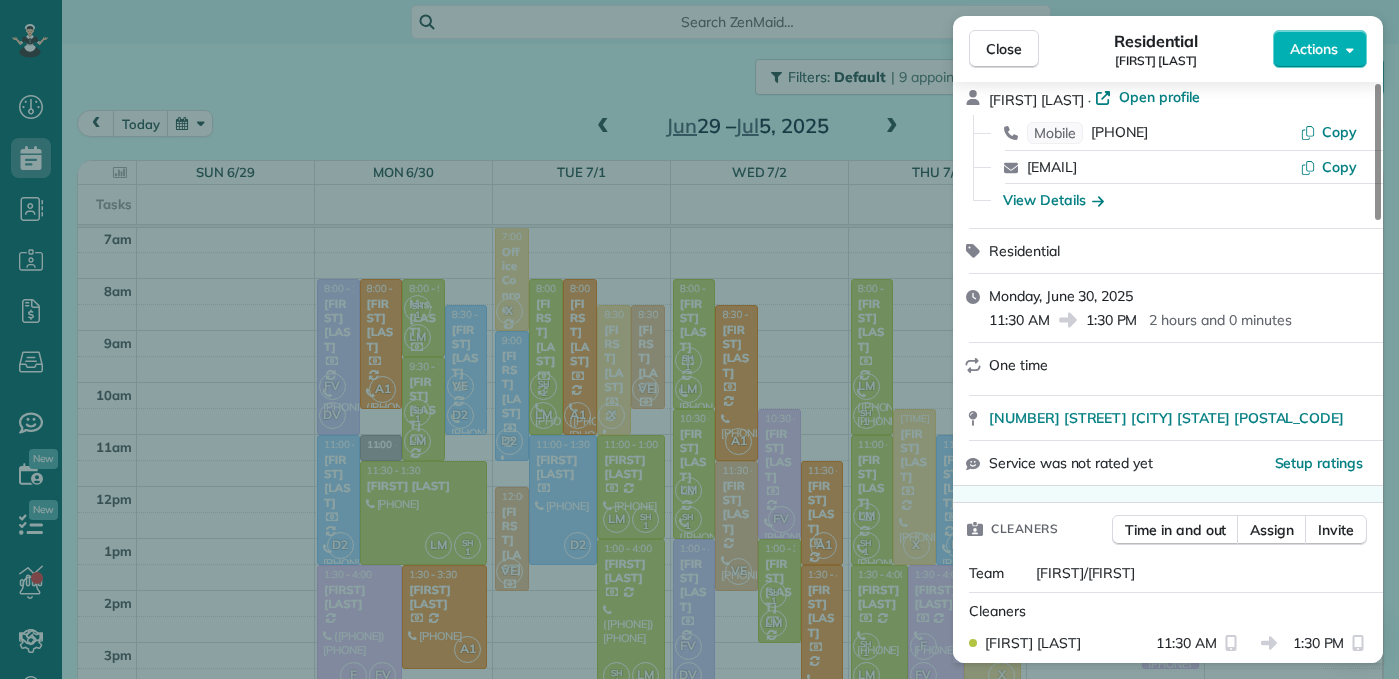 scroll, scrollTop: 93, scrollLeft: 0, axis: vertical 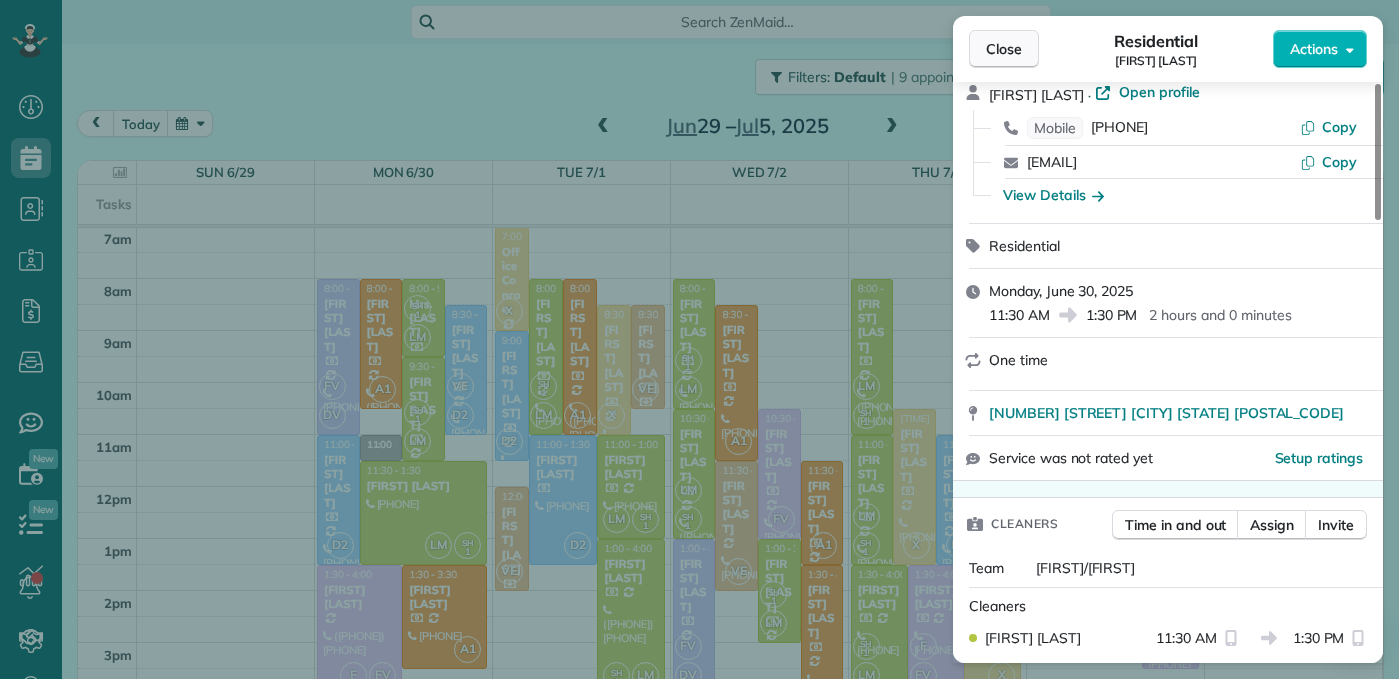 click on "Close" at bounding box center [1004, 49] 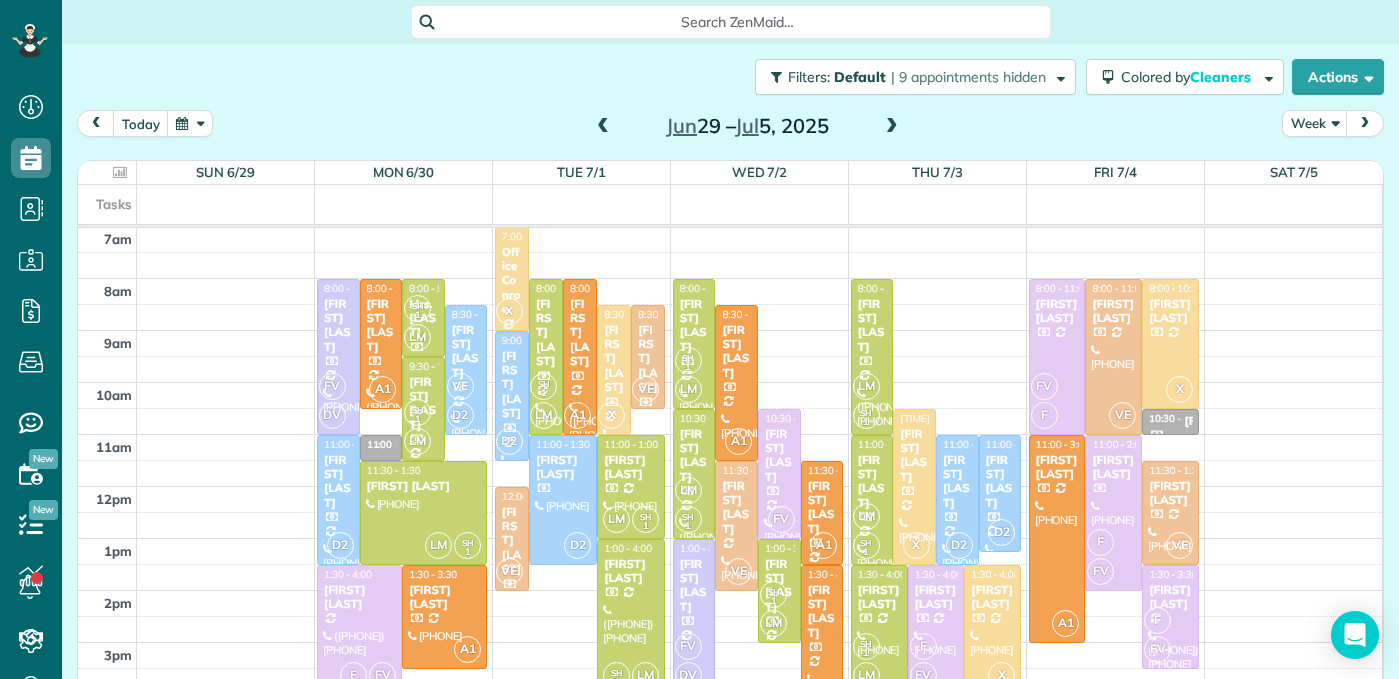 click at bounding box center (892, 127) 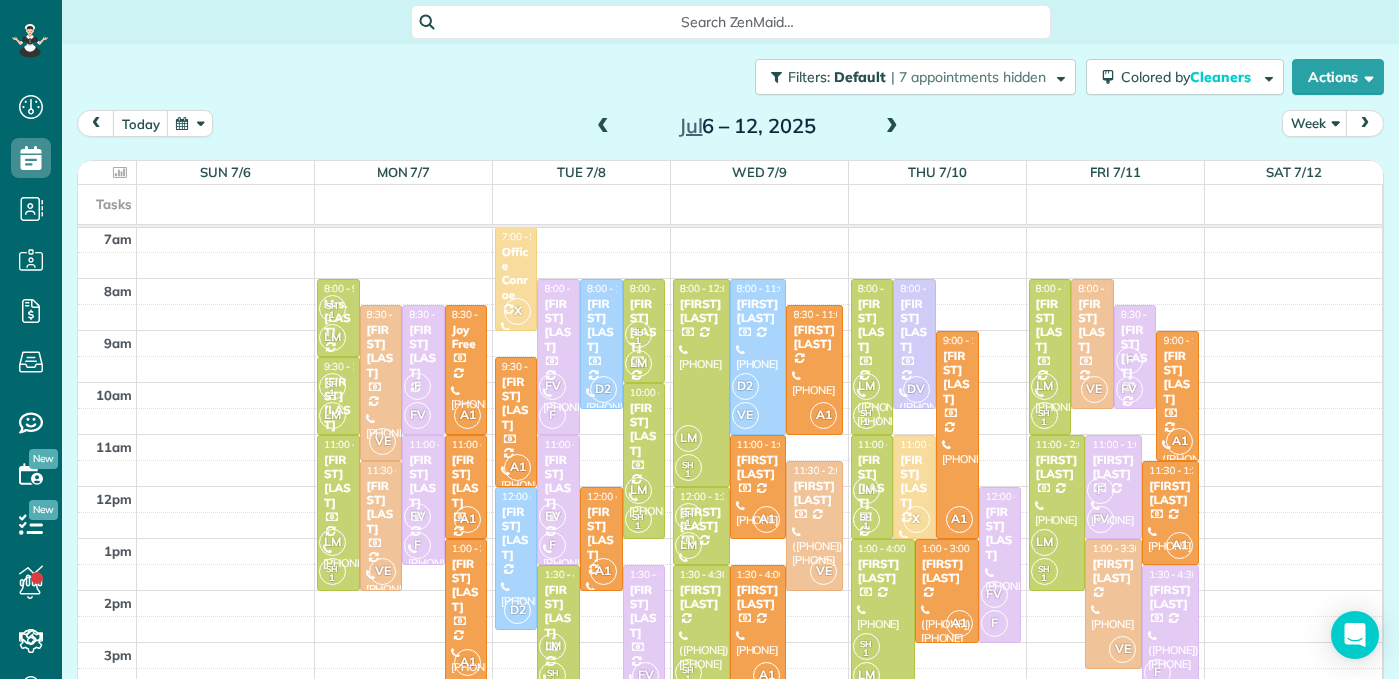 click at bounding box center [892, 127] 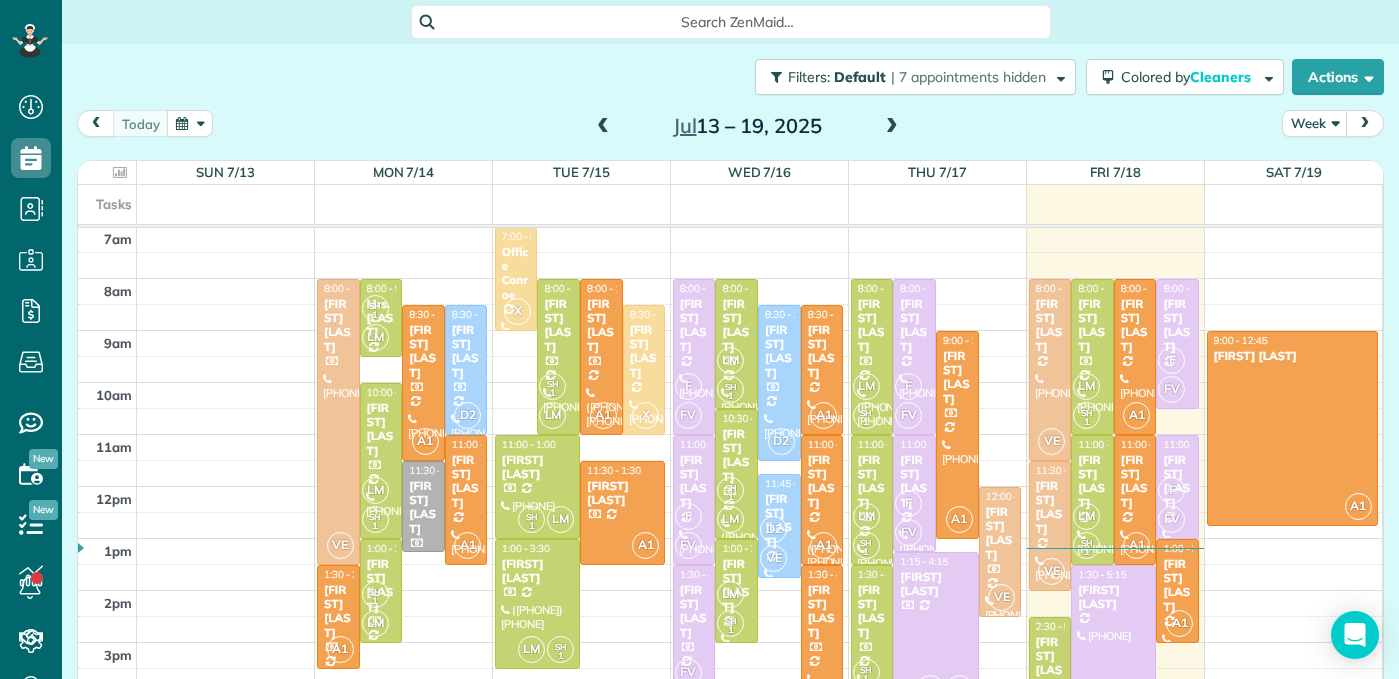 click at bounding box center [892, 127] 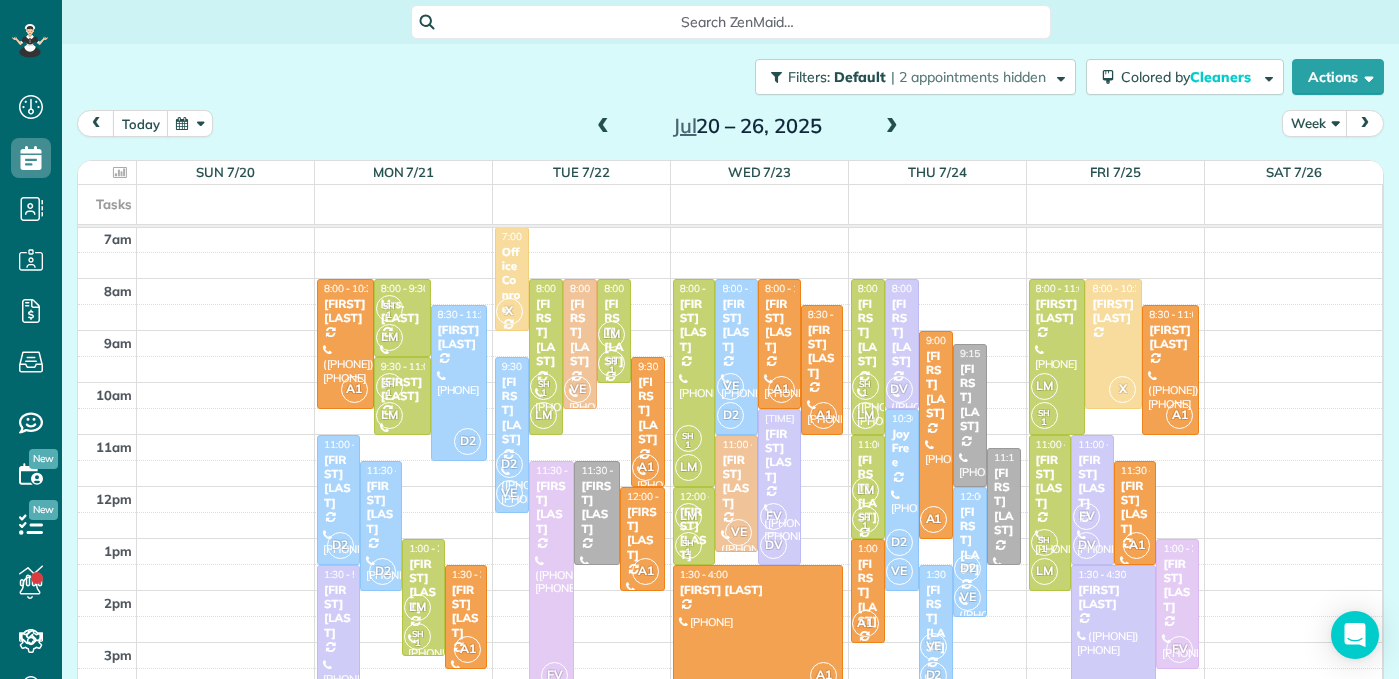 click at bounding box center [892, 127] 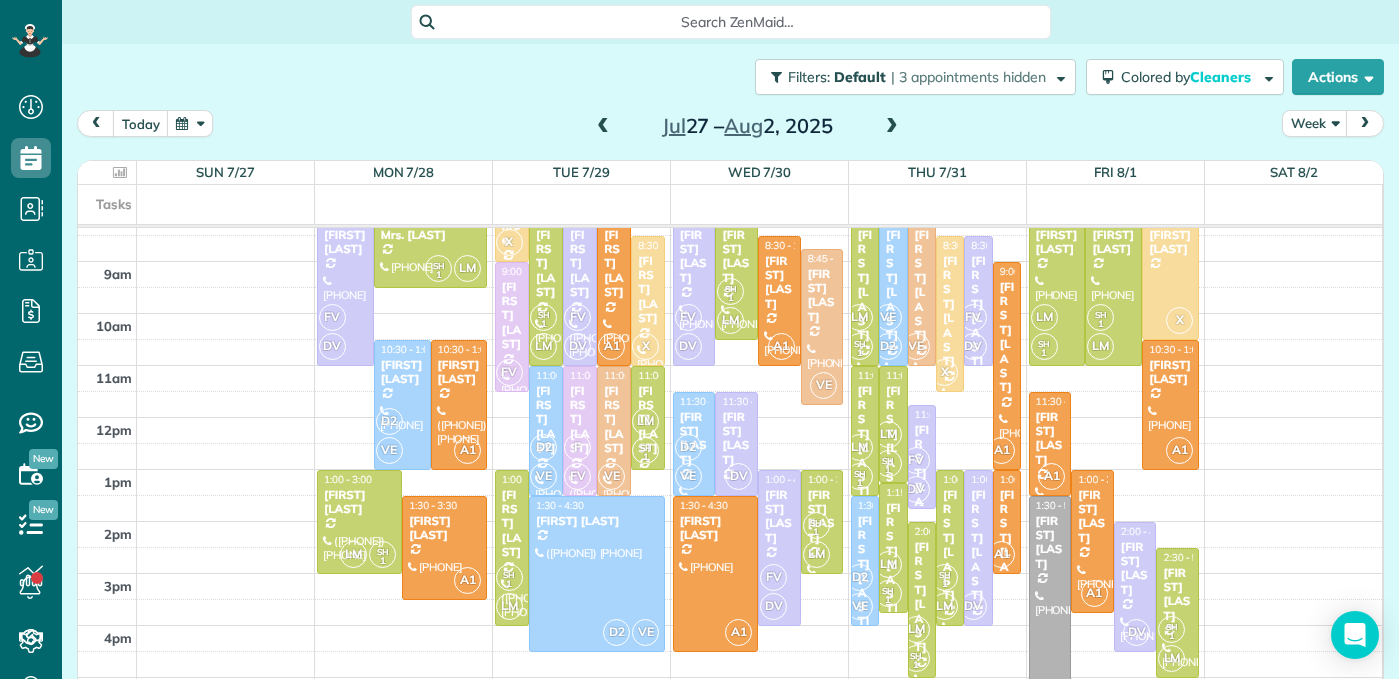 scroll, scrollTop: 282, scrollLeft: 0, axis: vertical 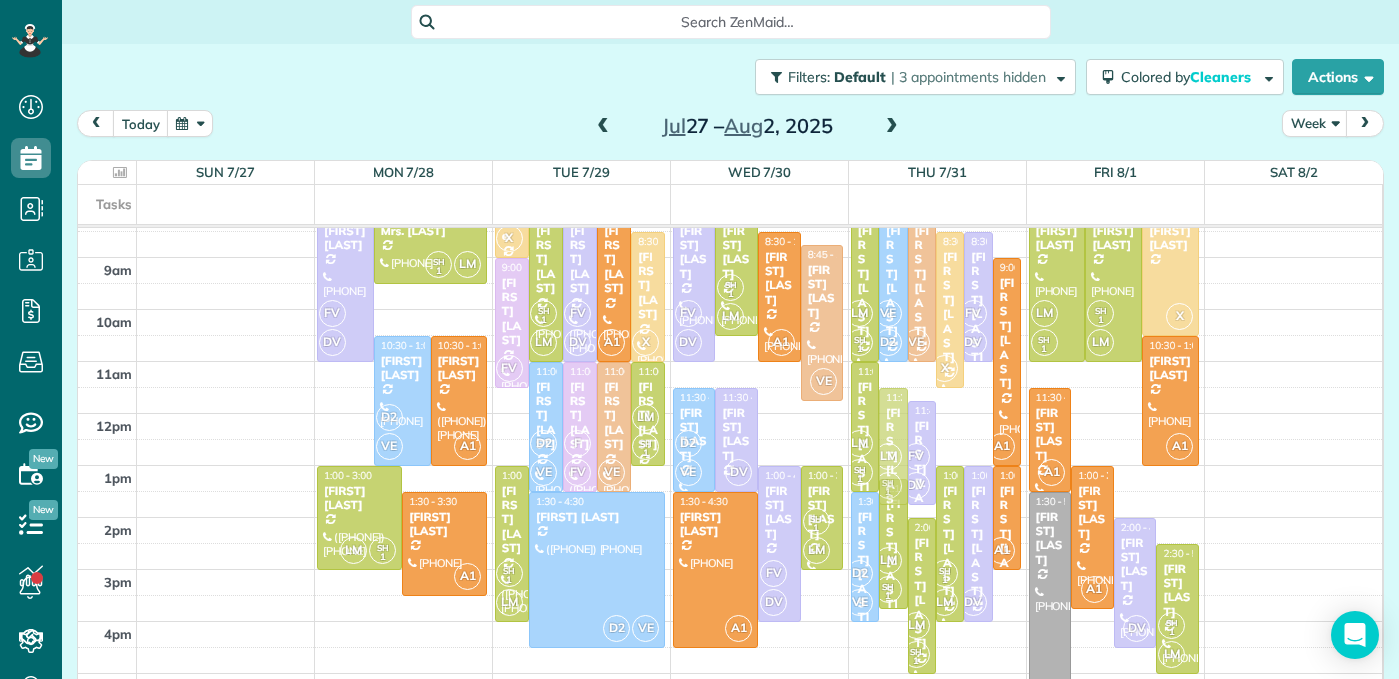 drag, startPoint x: 895, startPoint y: 407, endPoint x: 894, endPoint y: 429, distance: 22.022715 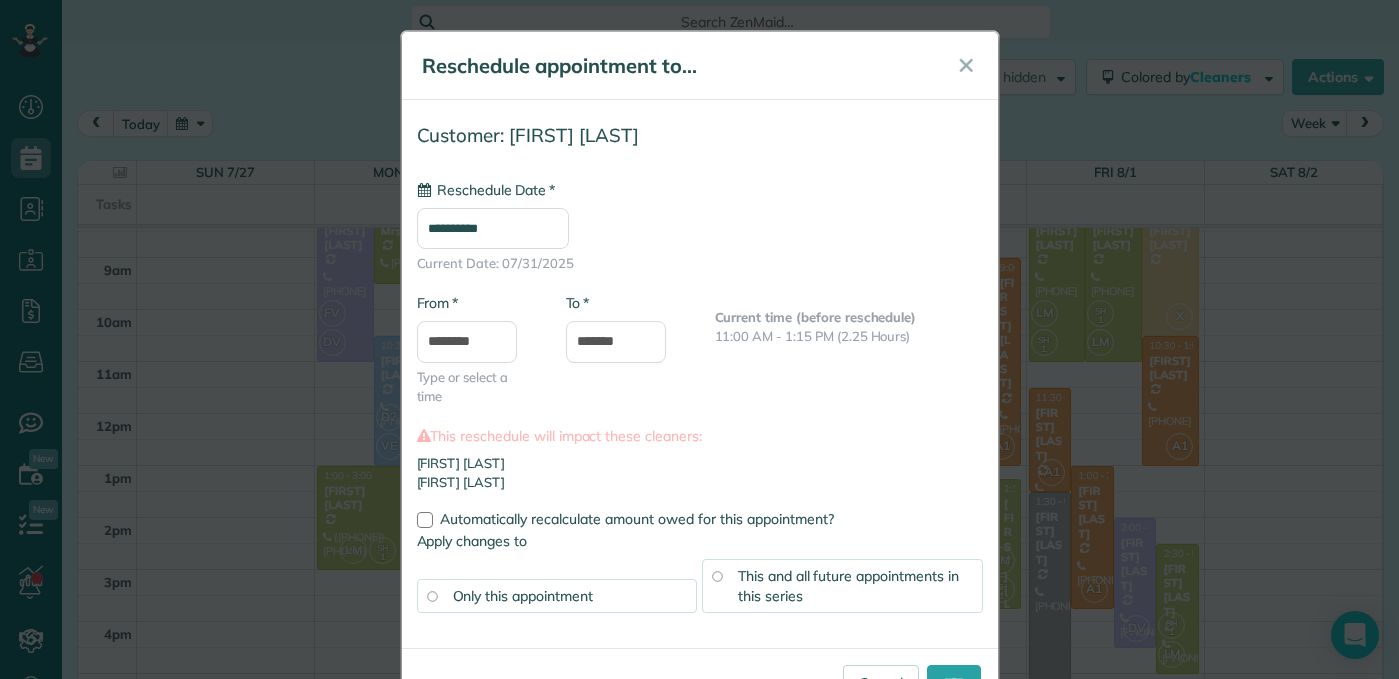 click on "**********" at bounding box center [493, 228] 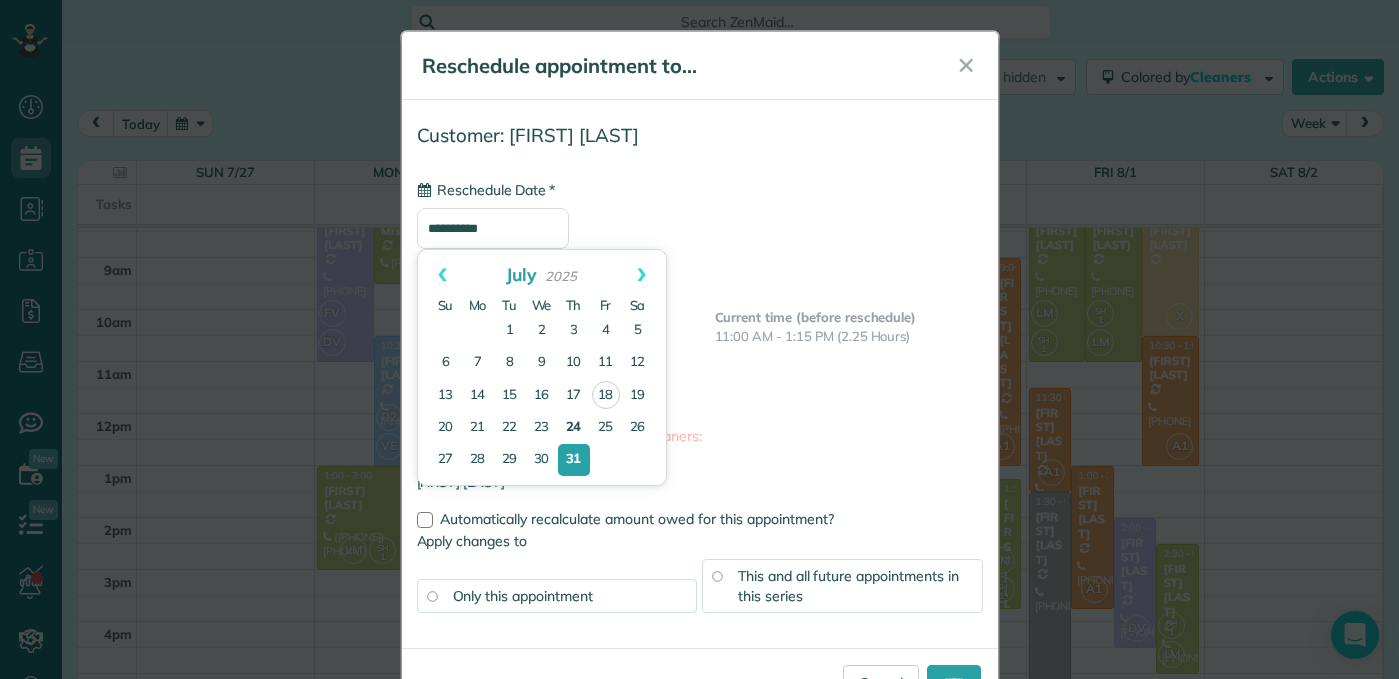 click on "24" at bounding box center [574, 428] 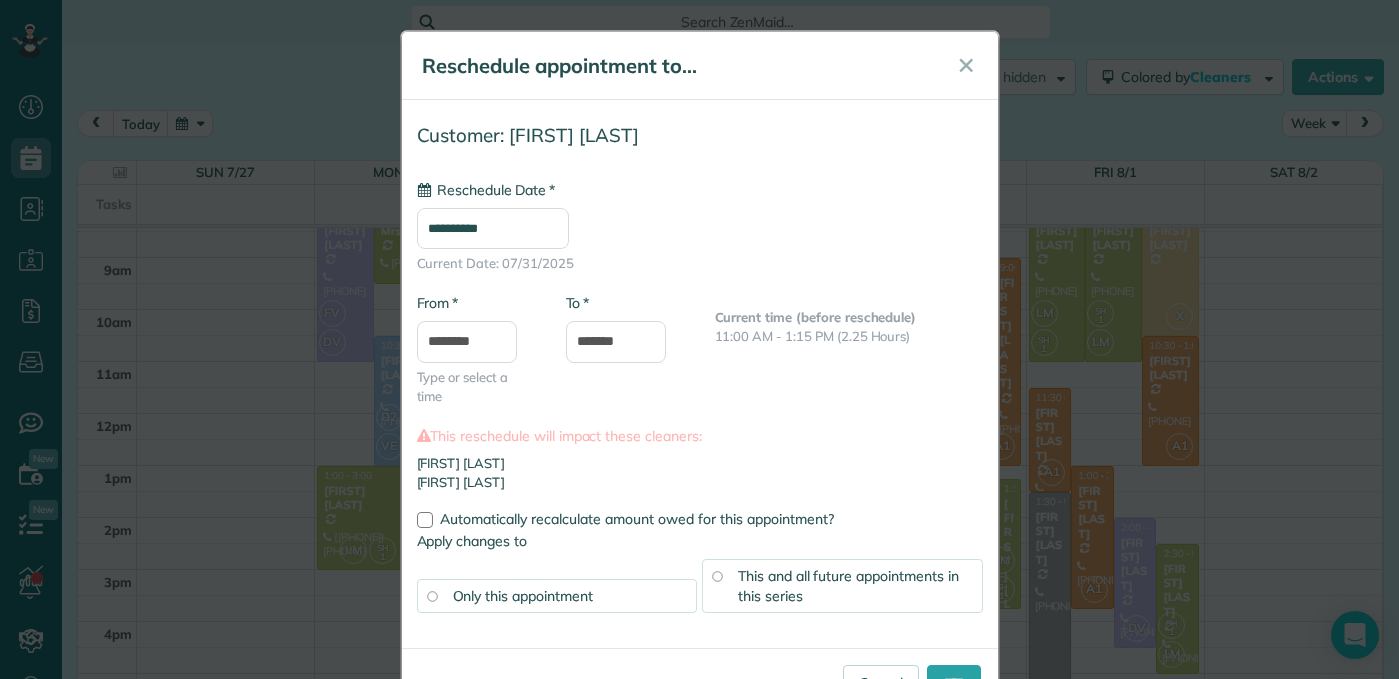 click on "This and all future appointments in this series" at bounding box center (848, 586) 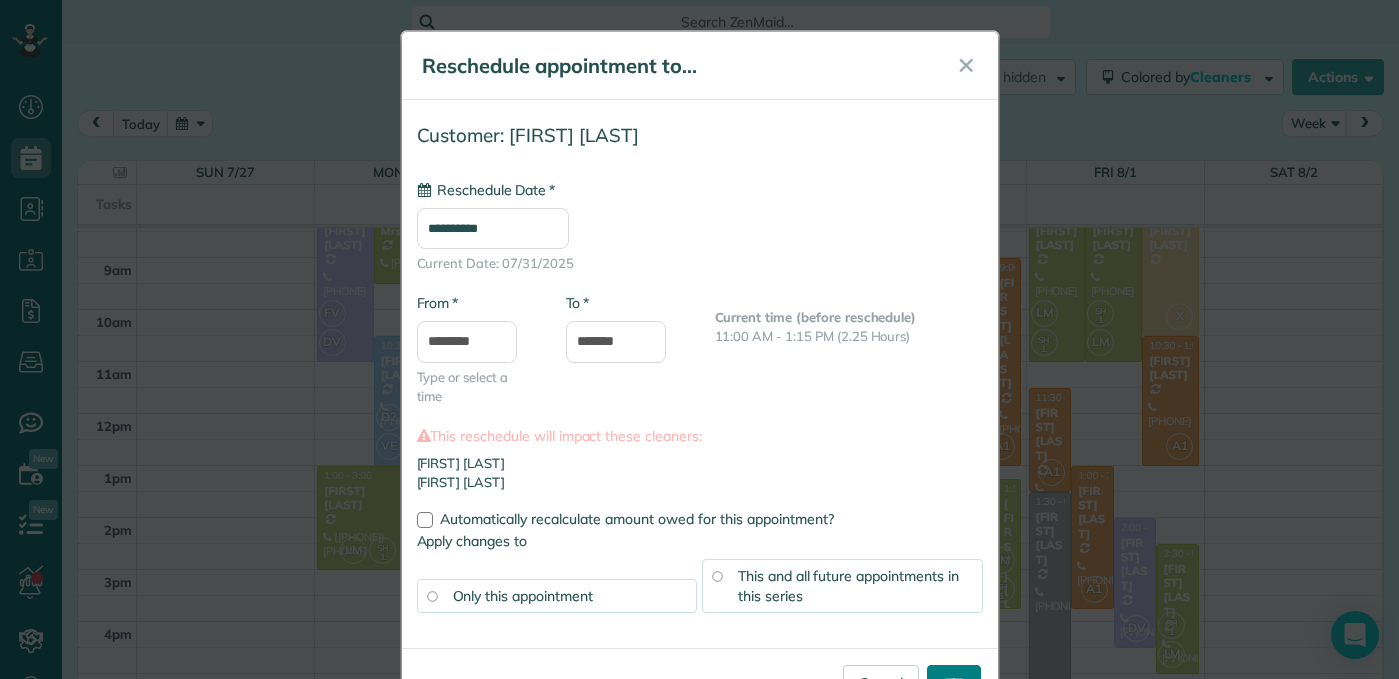 click on "****" at bounding box center (954, 683) 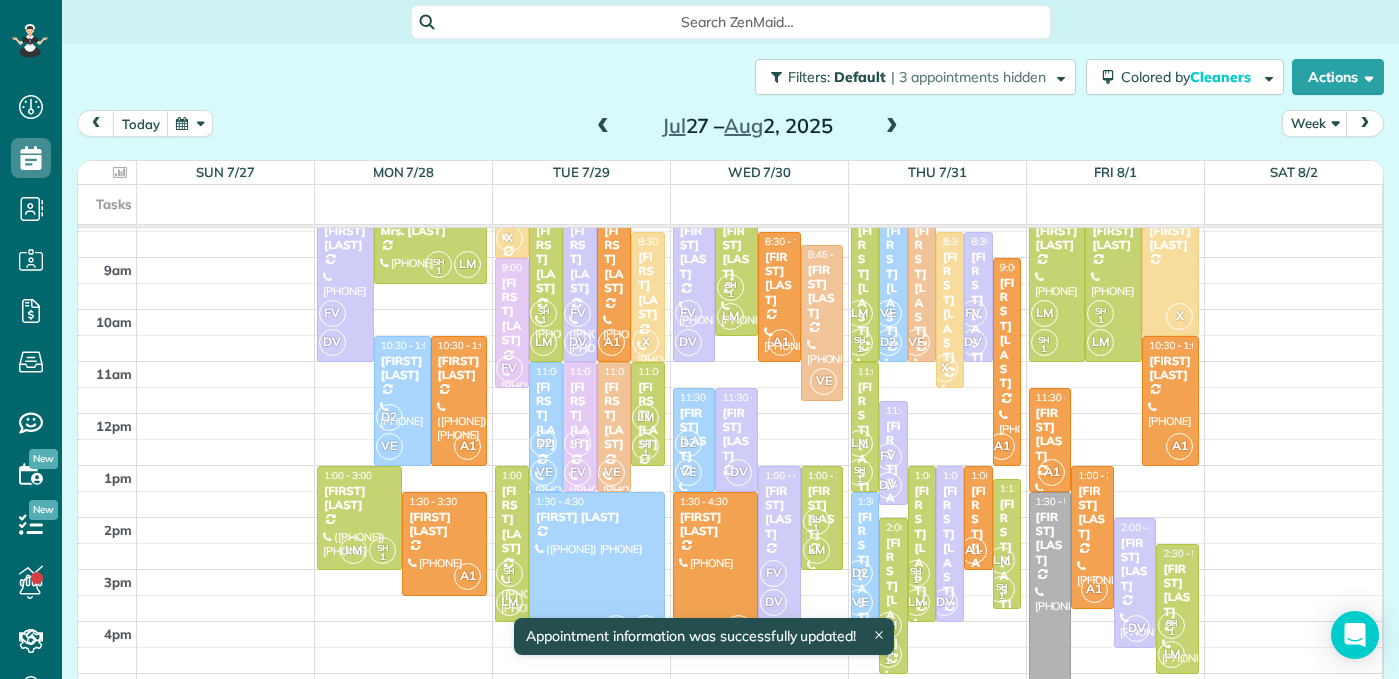 click at bounding box center [603, 127] 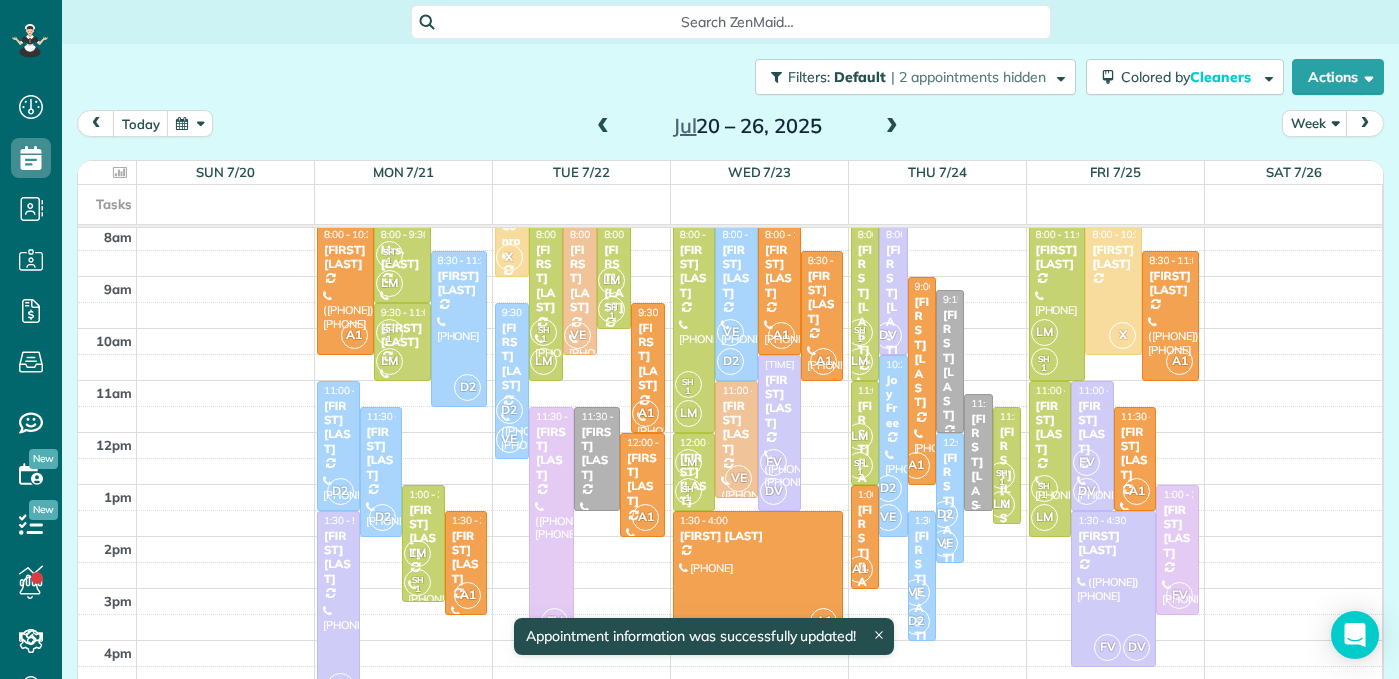 scroll, scrollTop: 275, scrollLeft: 0, axis: vertical 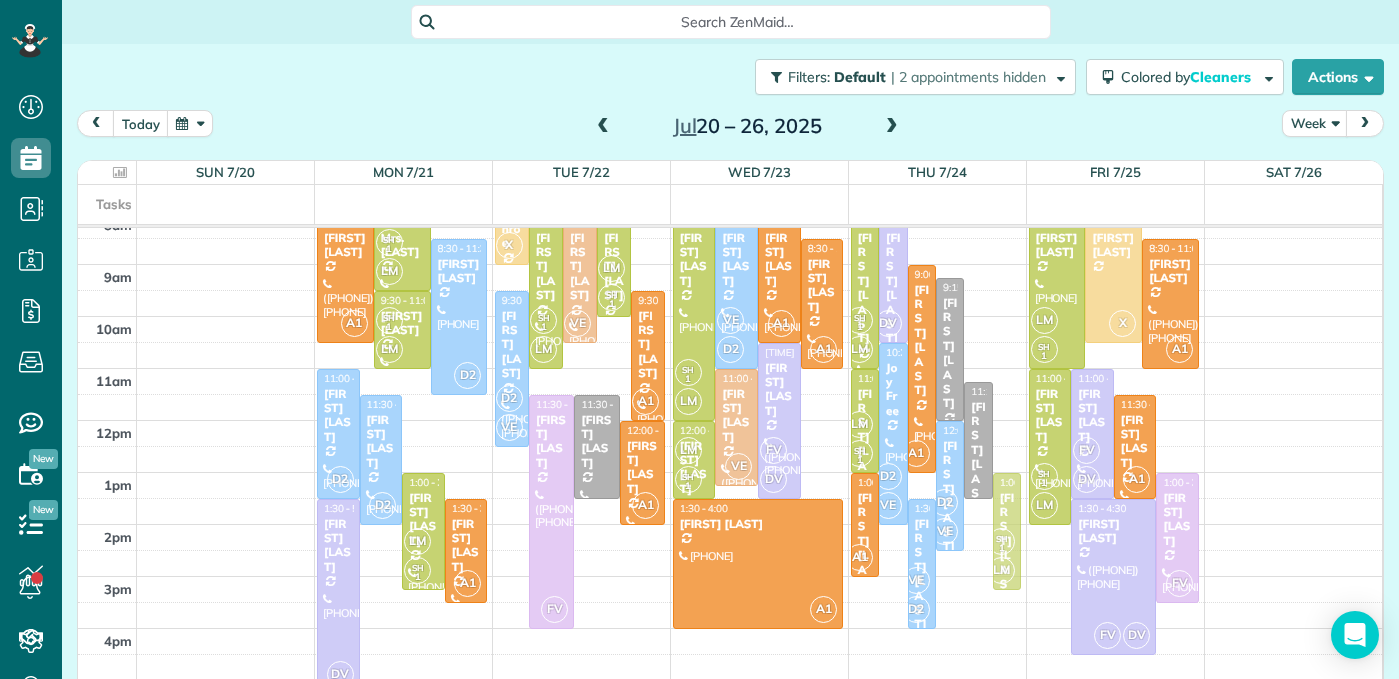 drag, startPoint x: 1002, startPoint y: 454, endPoint x: 997, endPoint y: 530, distance: 76.1643 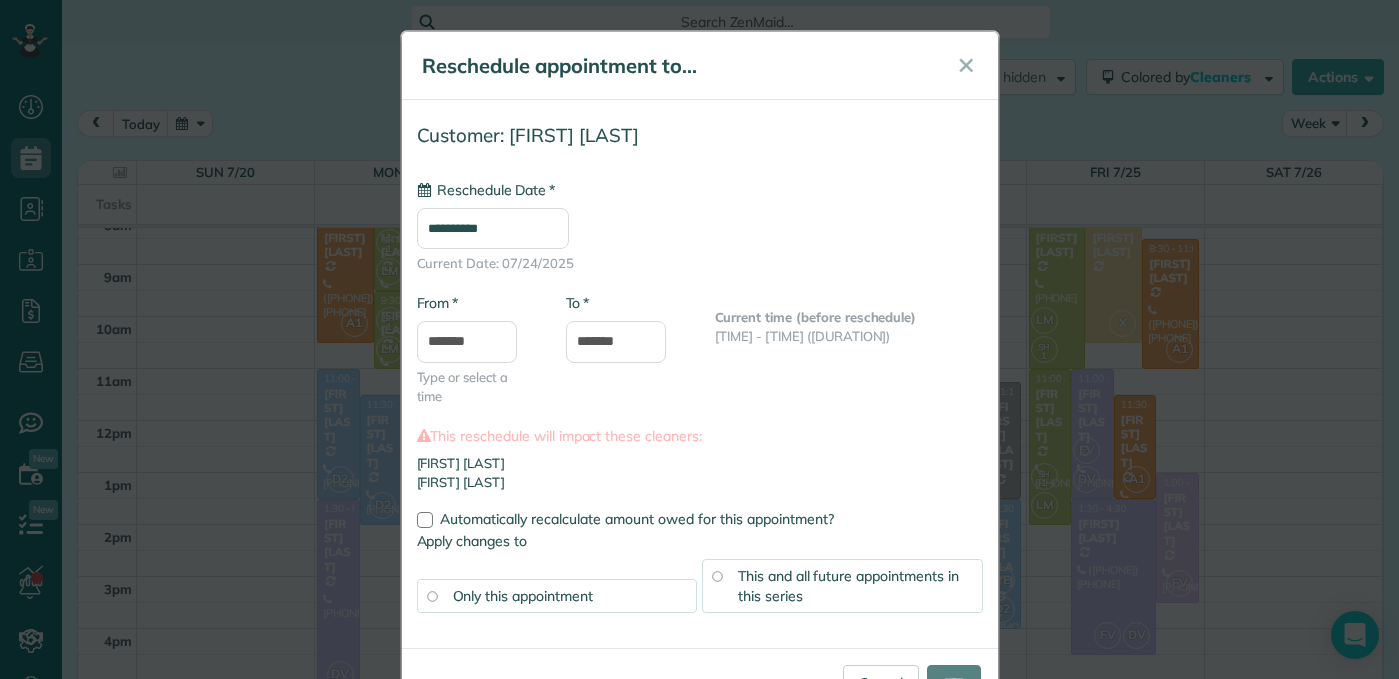 type on "**********" 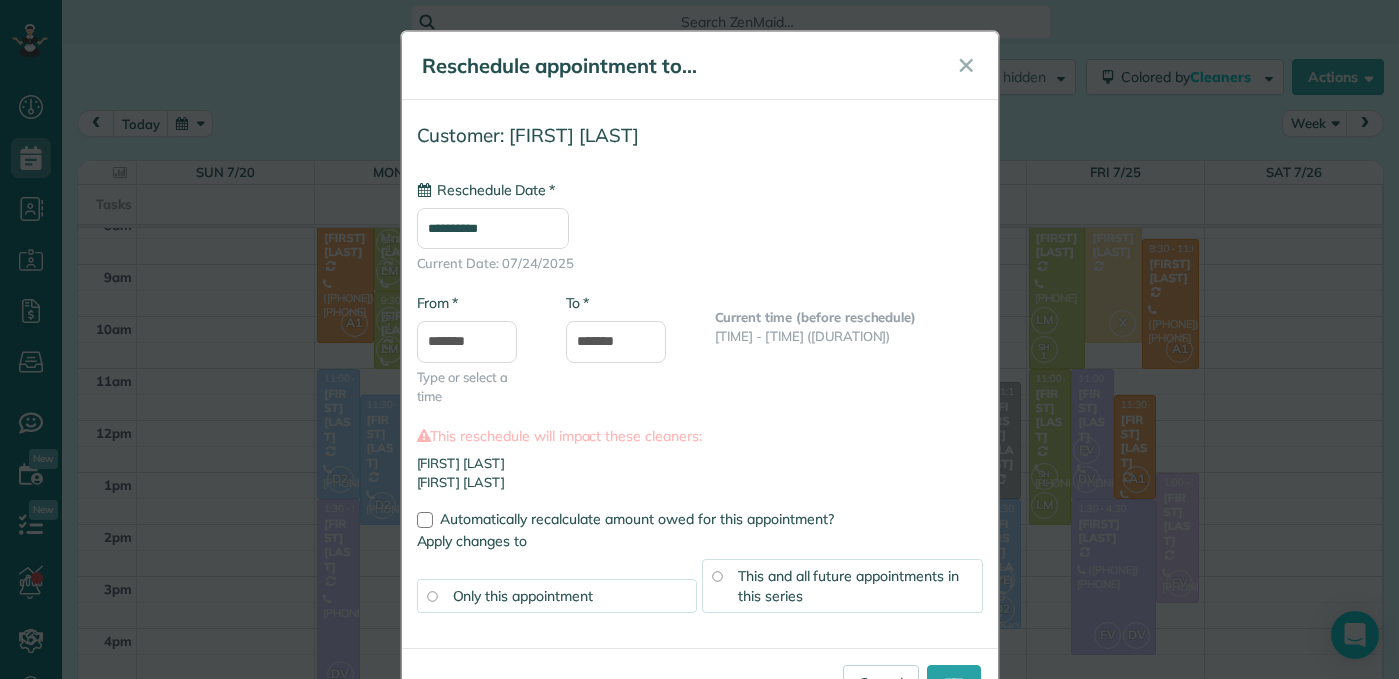 click on "This and all future appointments in this series" at bounding box center (842, 586) 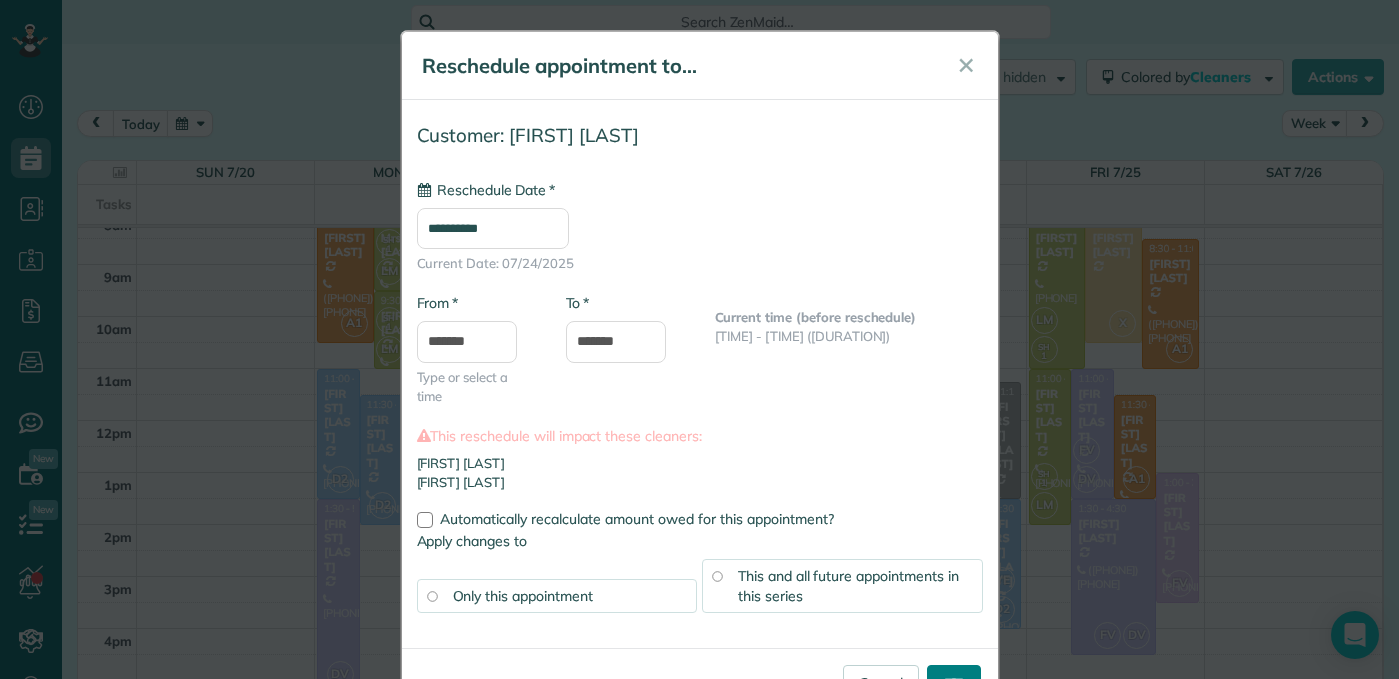 click on "****" at bounding box center [954, 683] 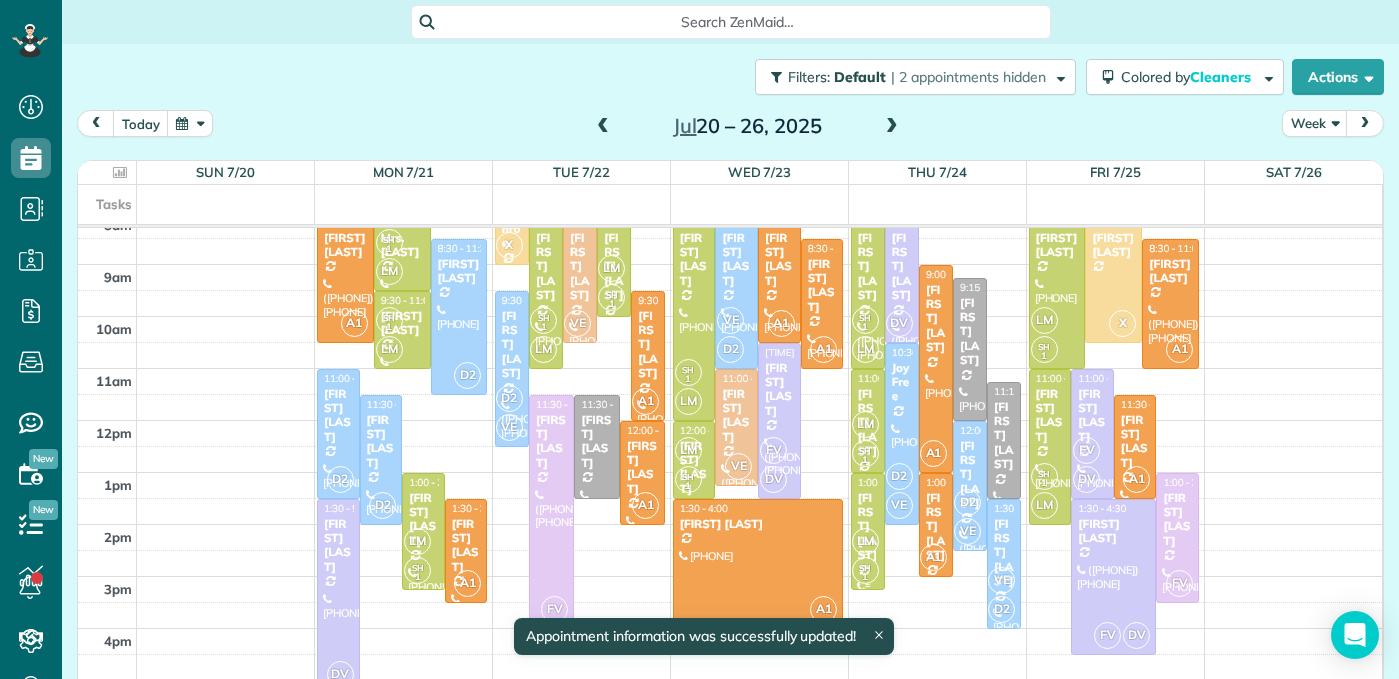 click on "[FIRST] [LAST]" at bounding box center [868, 527] 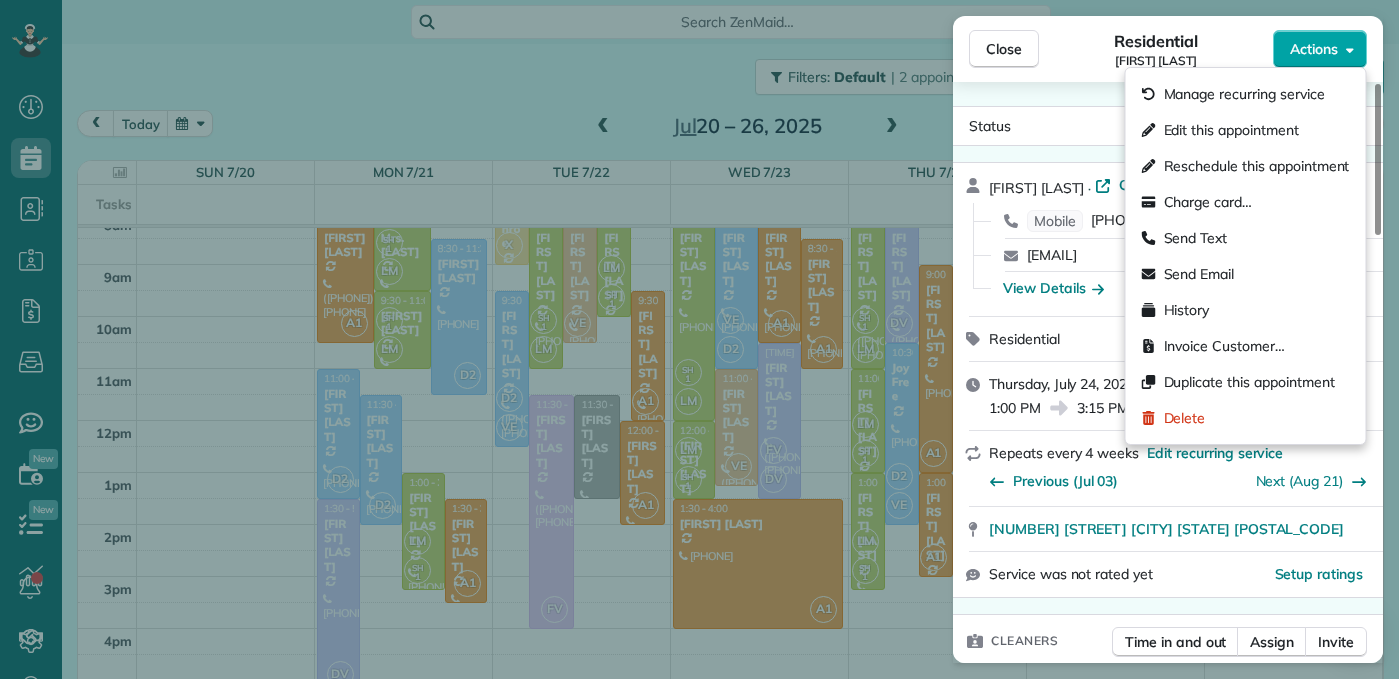 click on "Actions" at bounding box center (1314, 49) 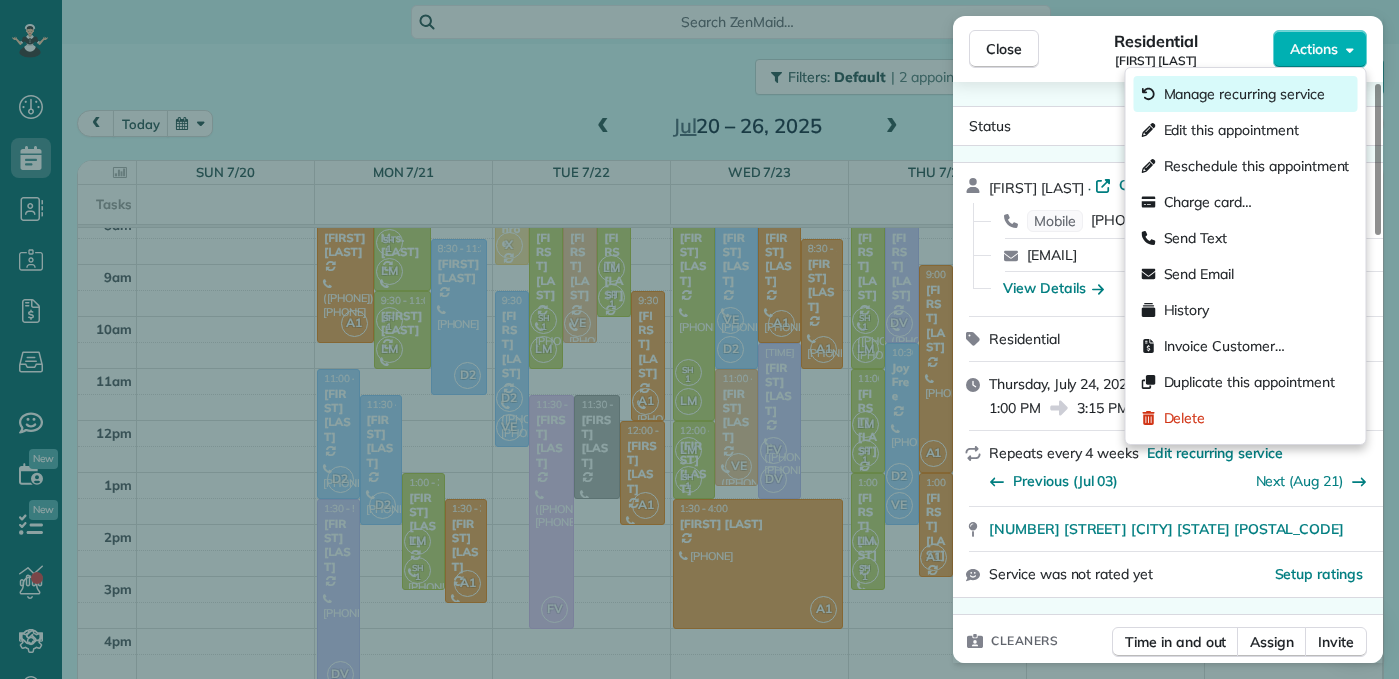 click on "Manage recurring service" at bounding box center [1244, 94] 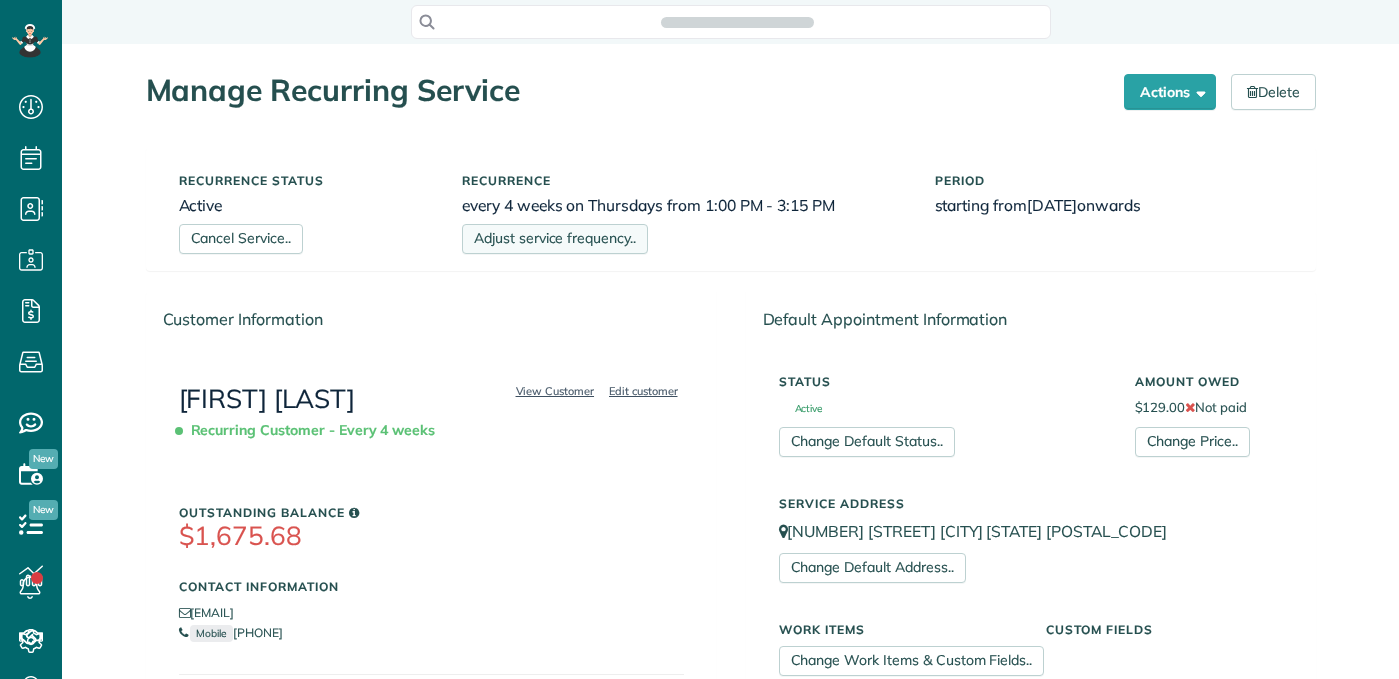 click on "Adjust service frequency.." at bounding box center [555, 239] 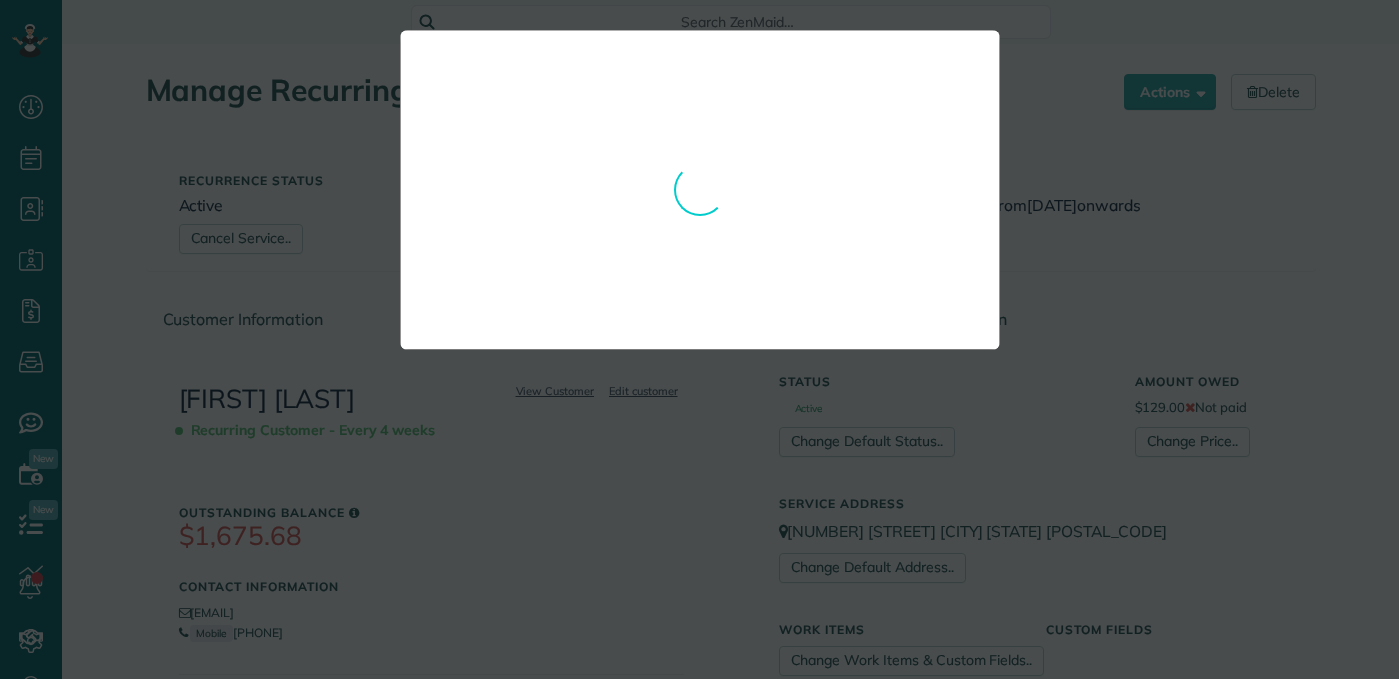 scroll, scrollTop: 679, scrollLeft: 62, axis: both 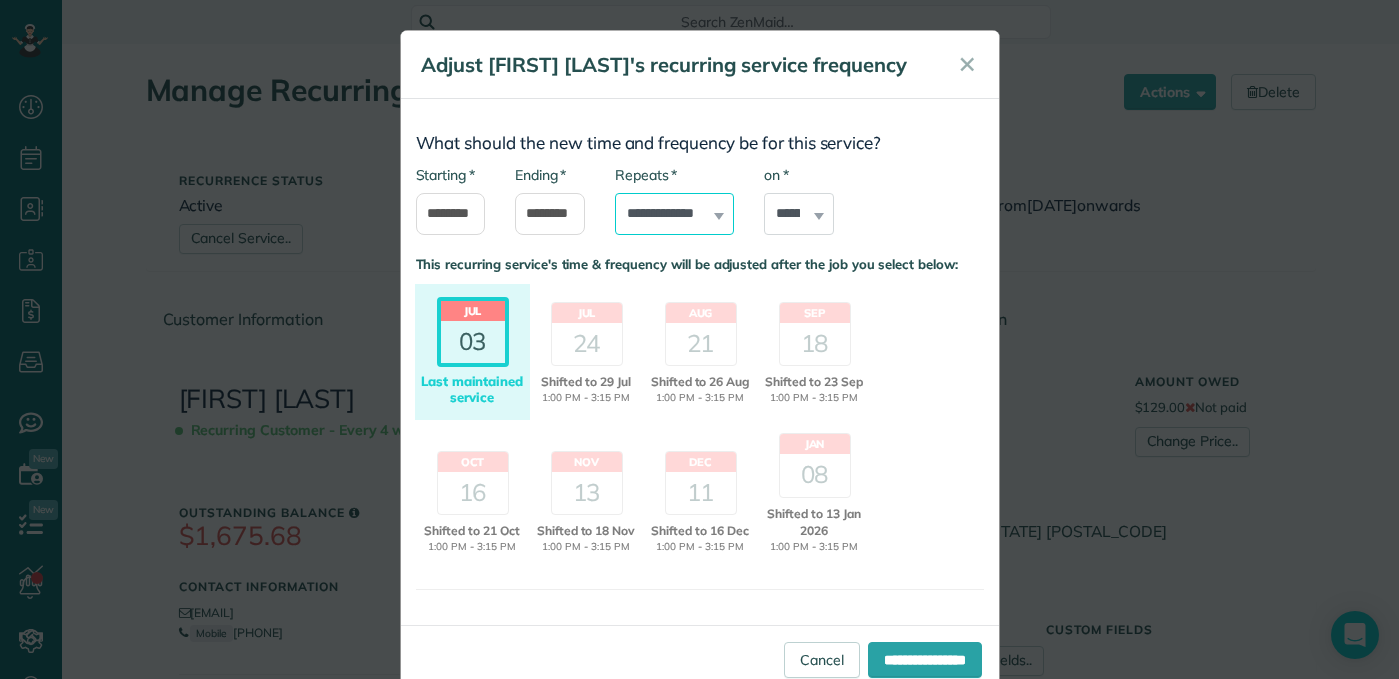 click on "**********" at bounding box center (675, 214) 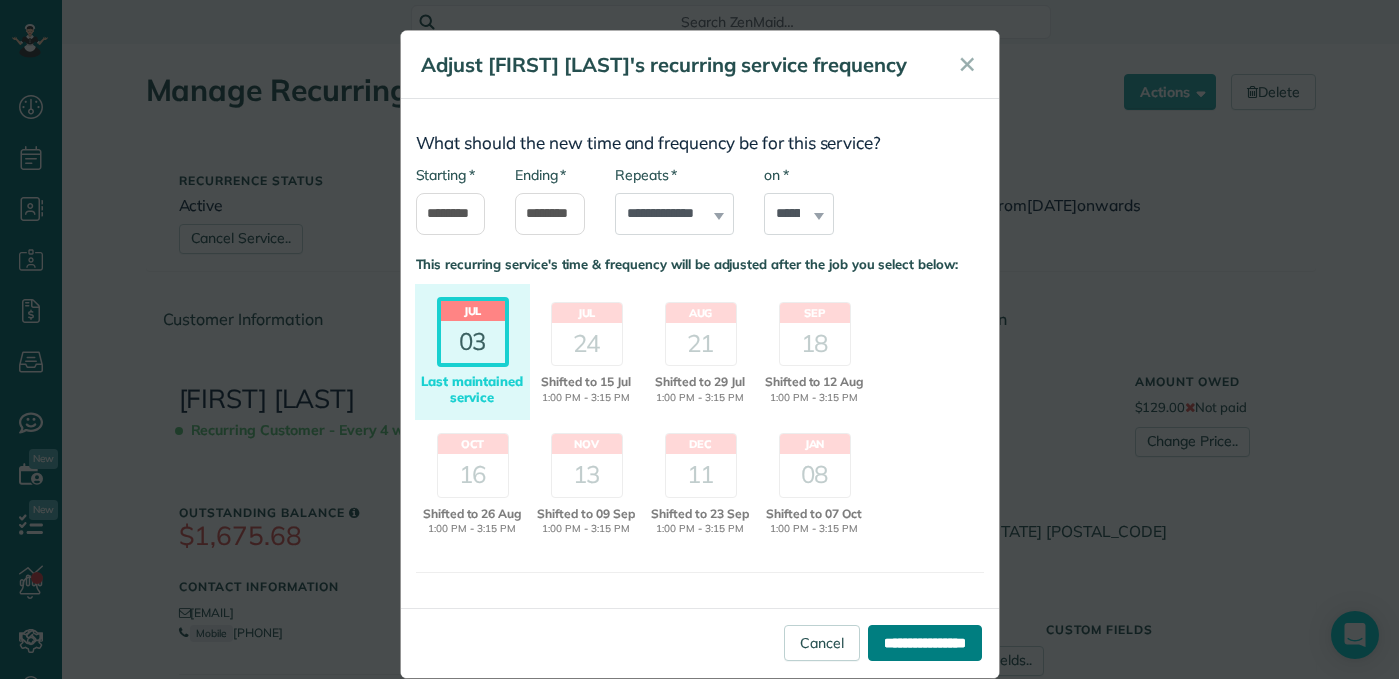 click on "**********" at bounding box center (925, 643) 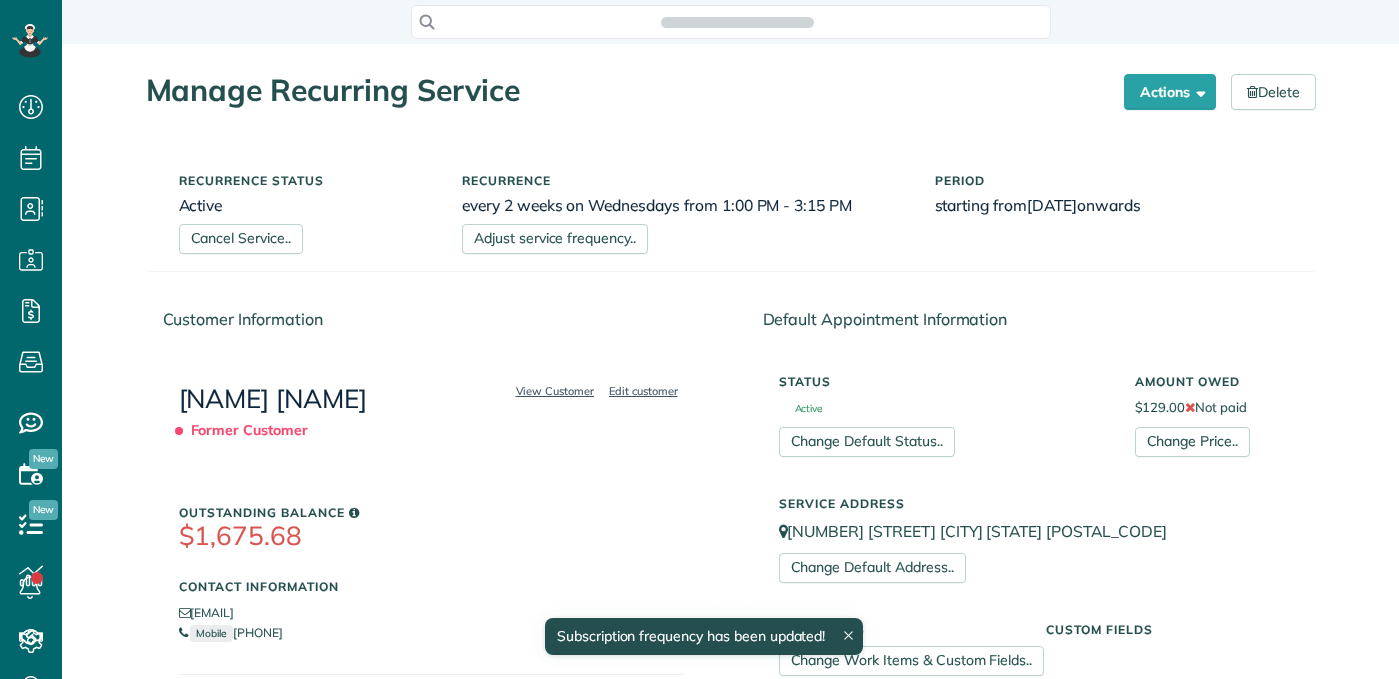 scroll, scrollTop: 0, scrollLeft: 0, axis: both 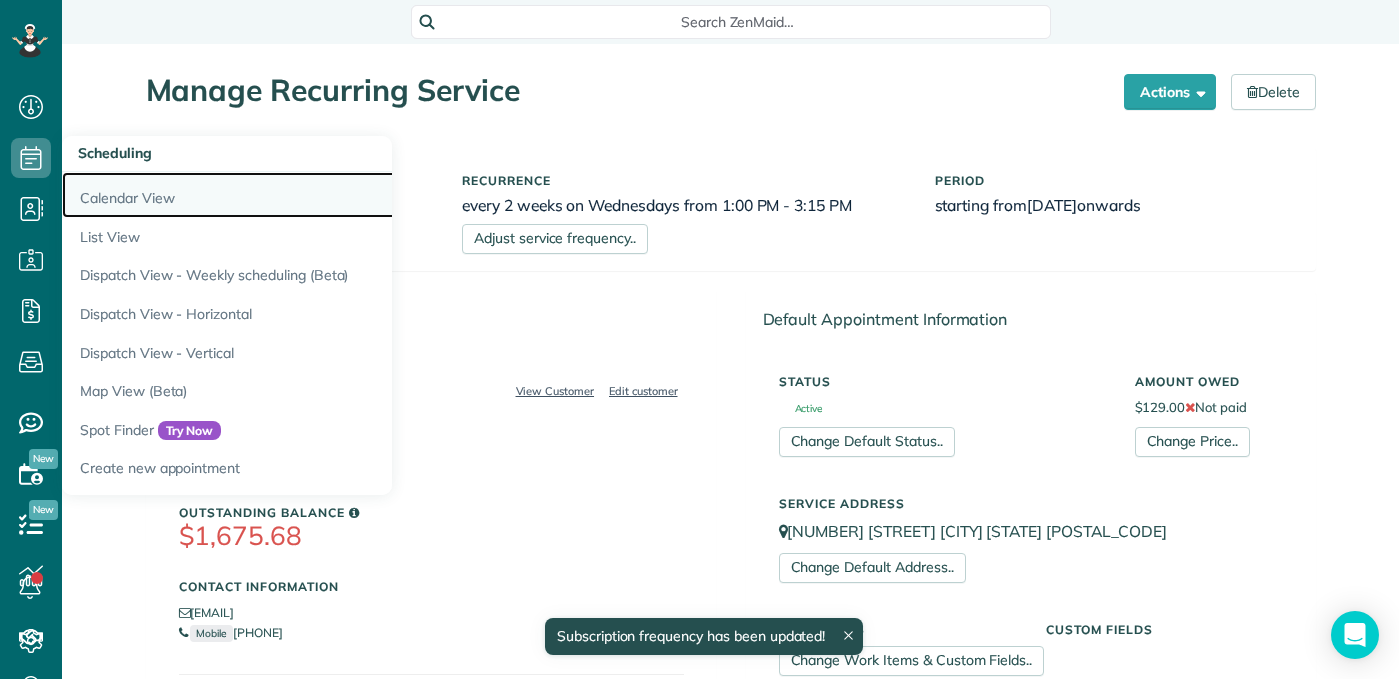 click on "Calendar View" at bounding box center (312, 195) 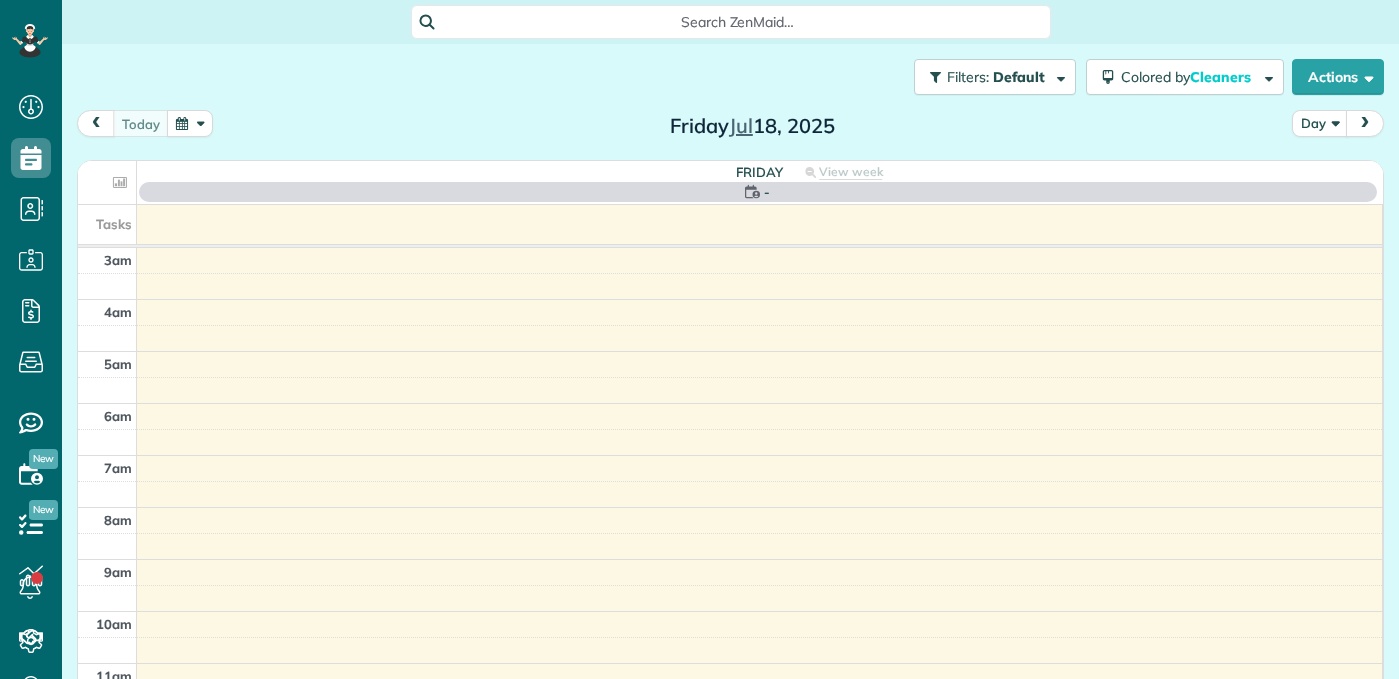 scroll, scrollTop: 0, scrollLeft: 0, axis: both 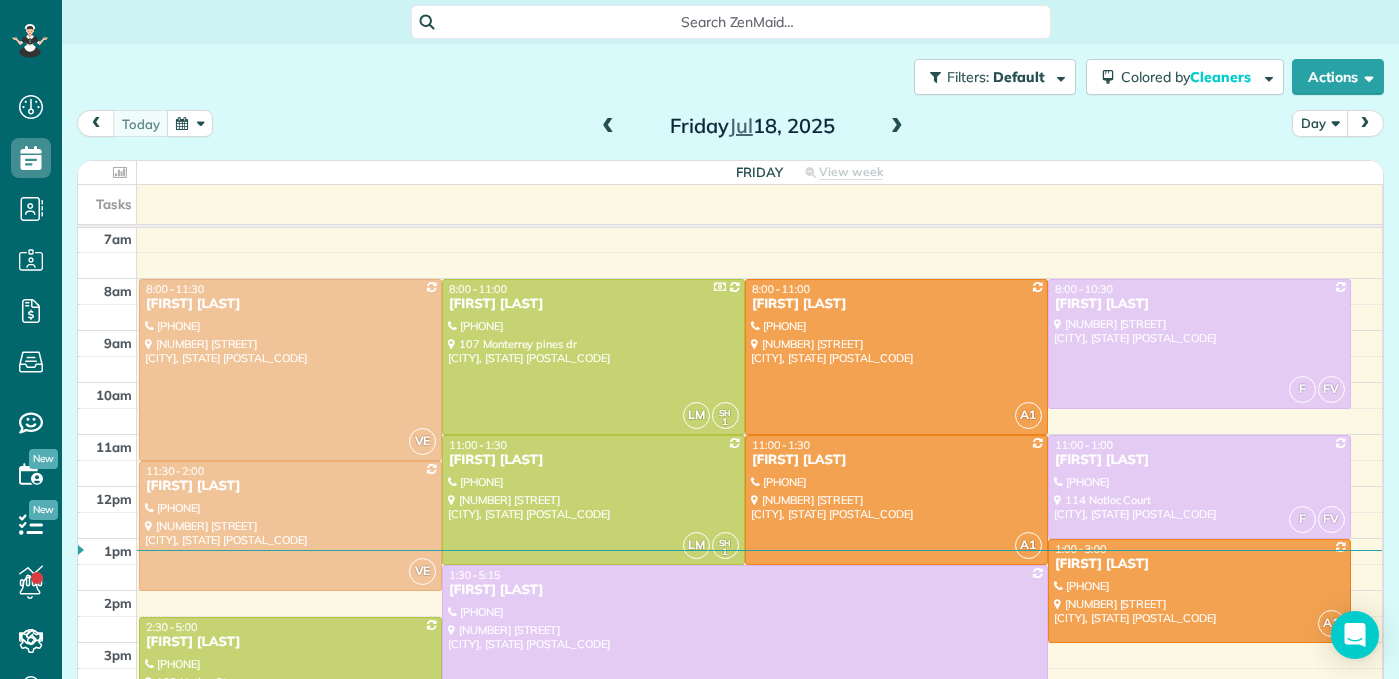 click on "Day" at bounding box center (1320, 123) 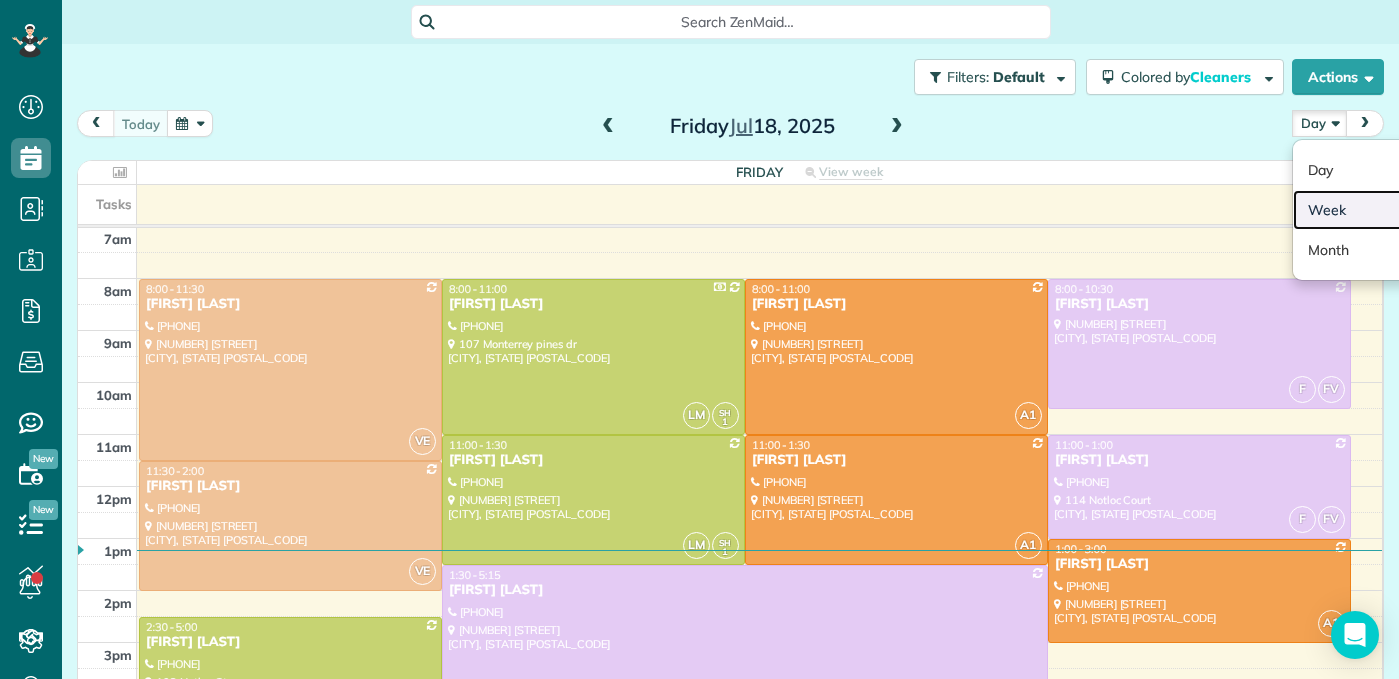 click on "Week" at bounding box center [1372, 210] 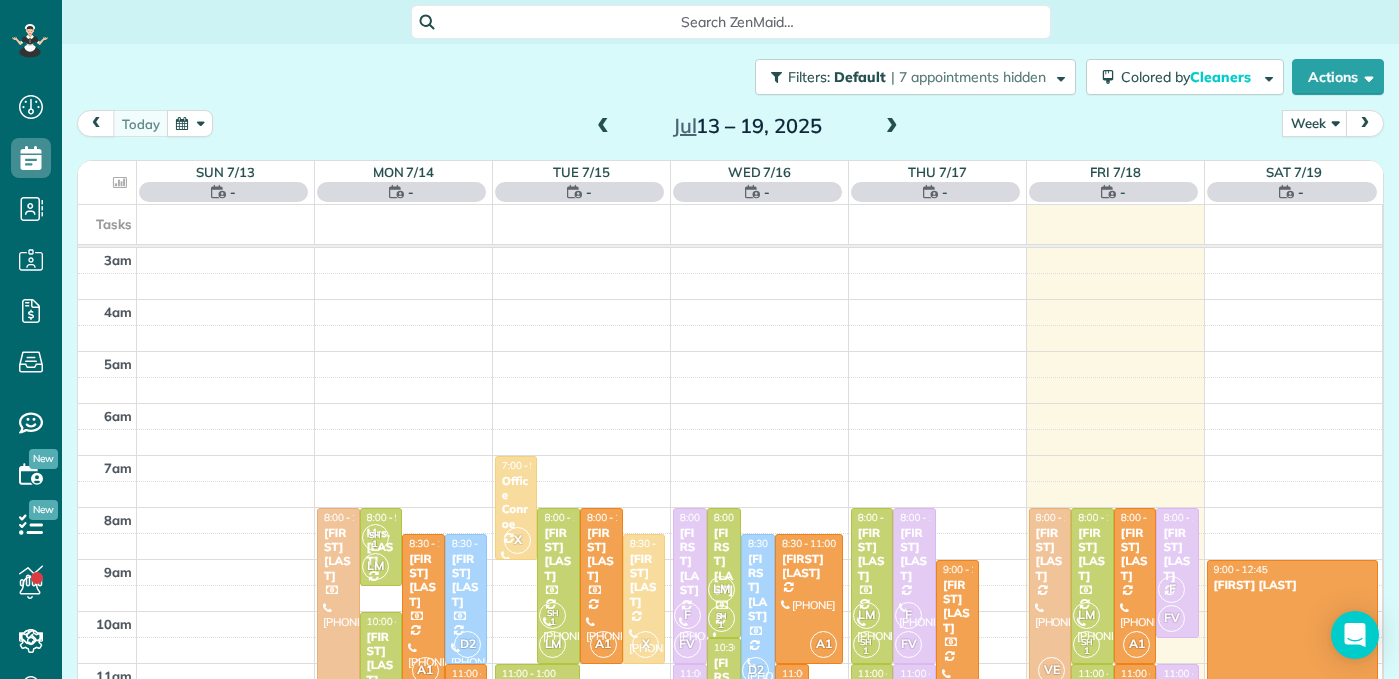 scroll, scrollTop: 209, scrollLeft: 0, axis: vertical 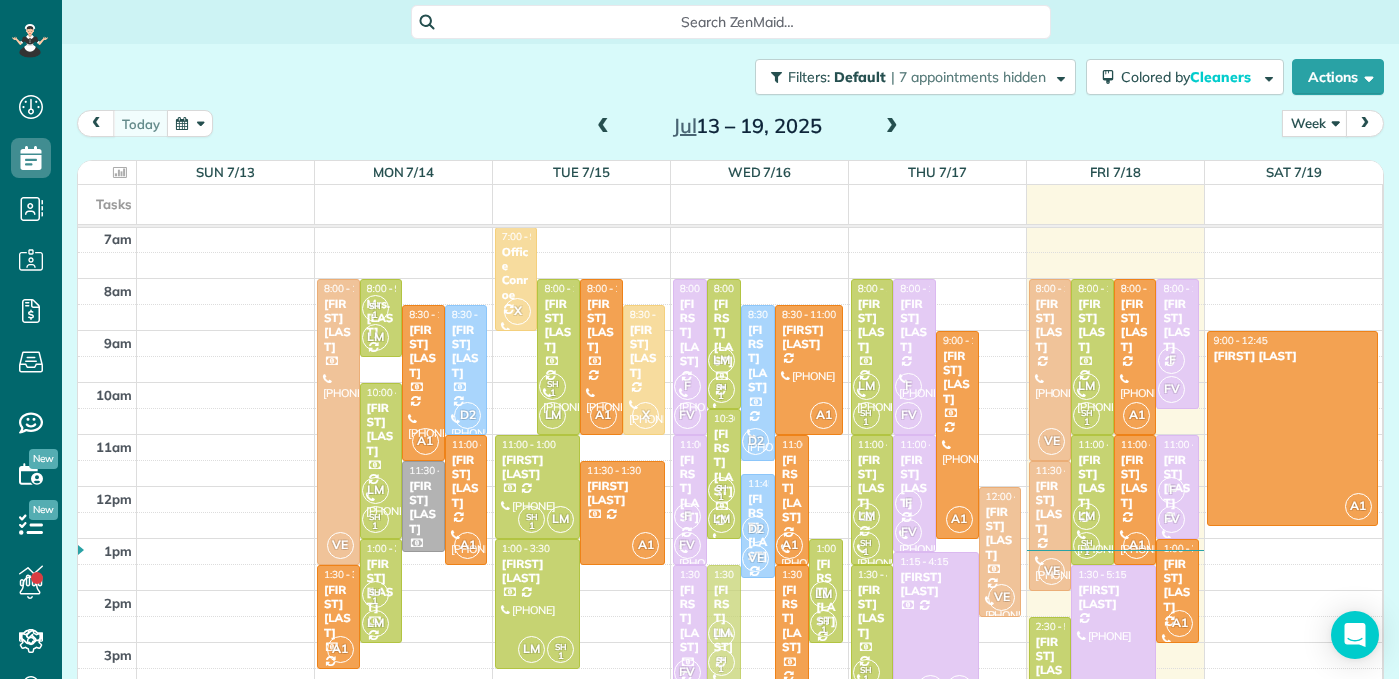 drag, startPoint x: 718, startPoint y: 578, endPoint x: 719, endPoint y: 605, distance: 27.018513 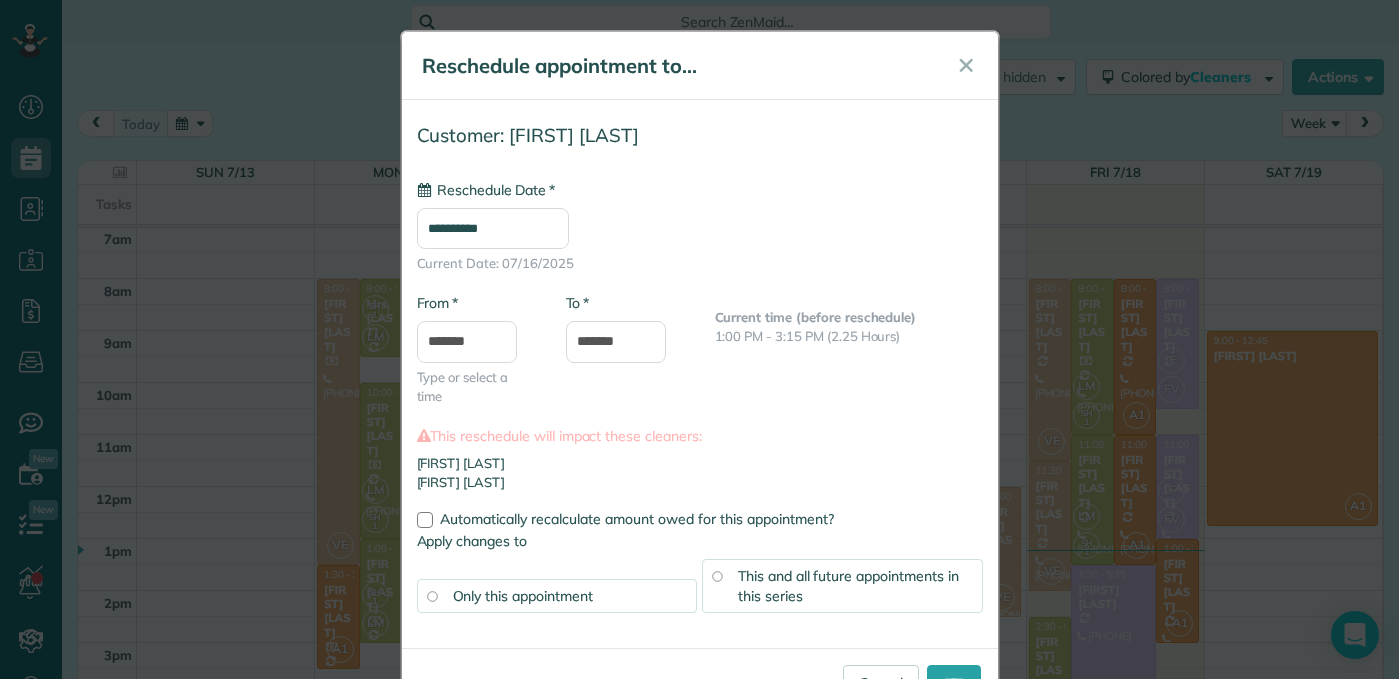 click on "**********" at bounding box center [493, 228] 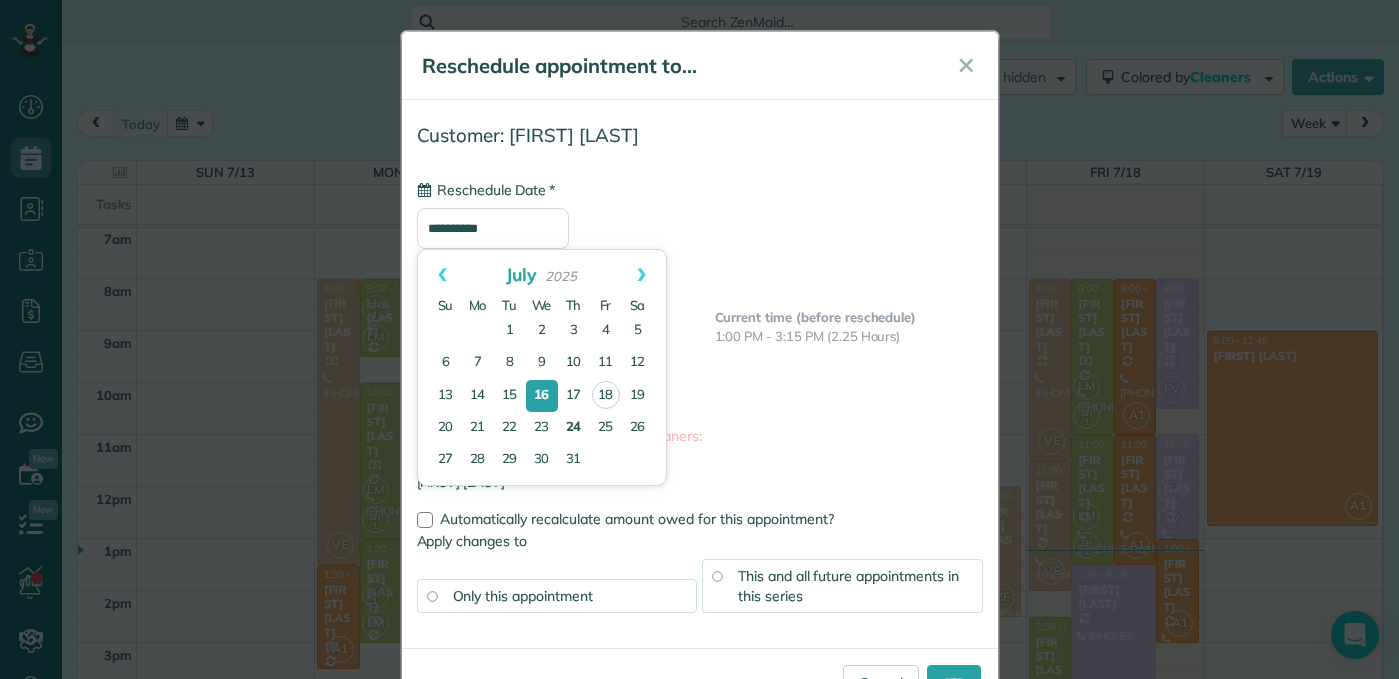 click on "24" at bounding box center [574, 428] 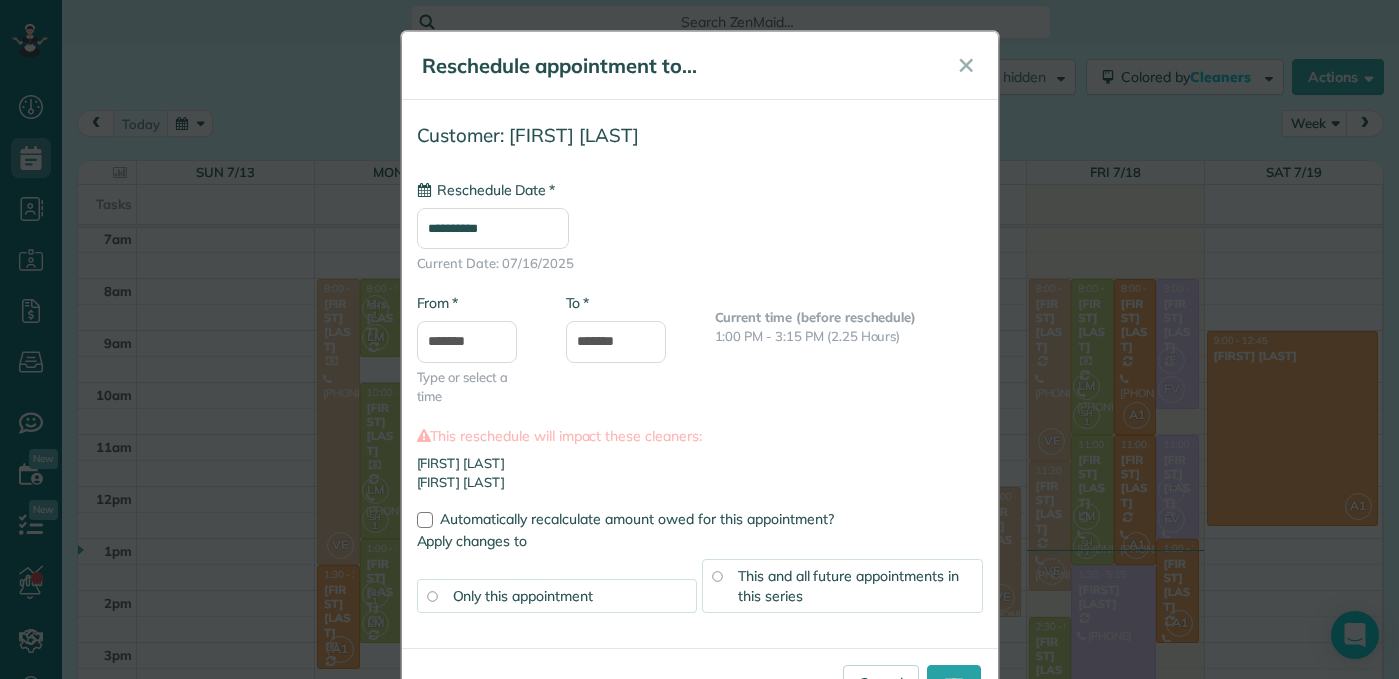click on "This and all future appointments in this series" at bounding box center (848, 586) 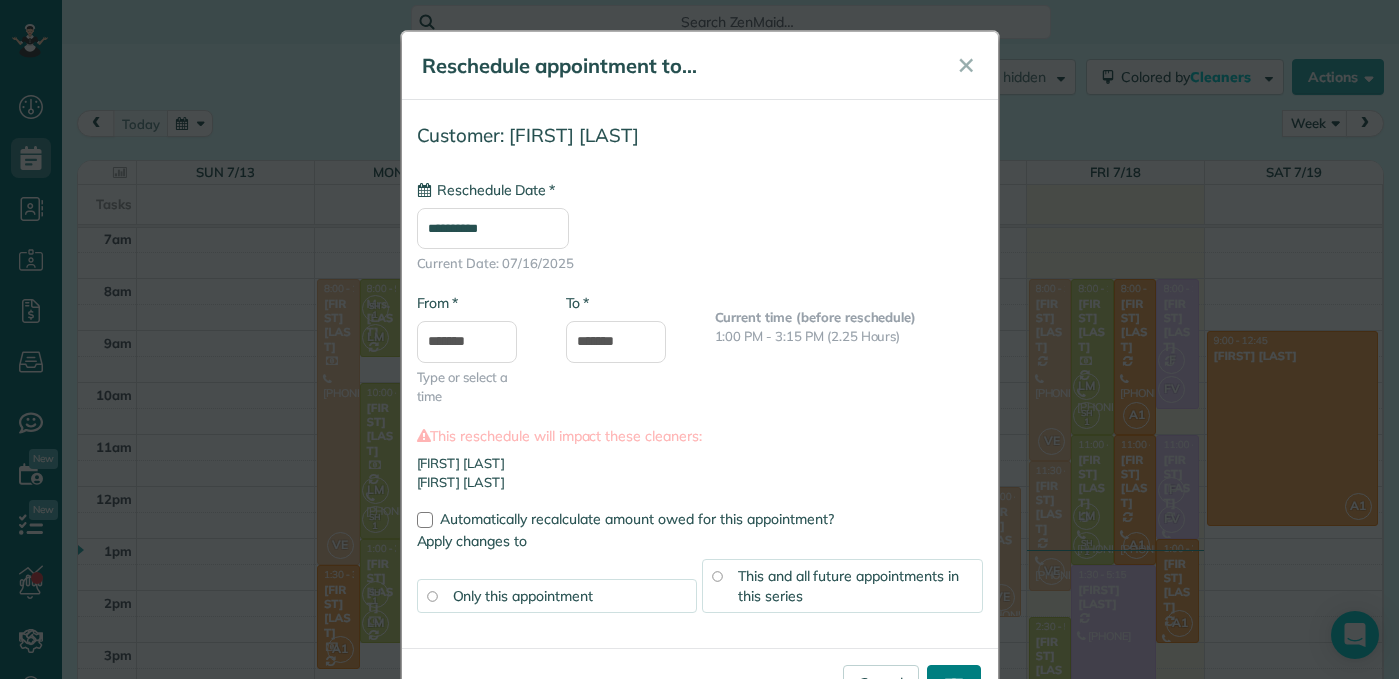 click on "****" at bounding box center [954, 683] 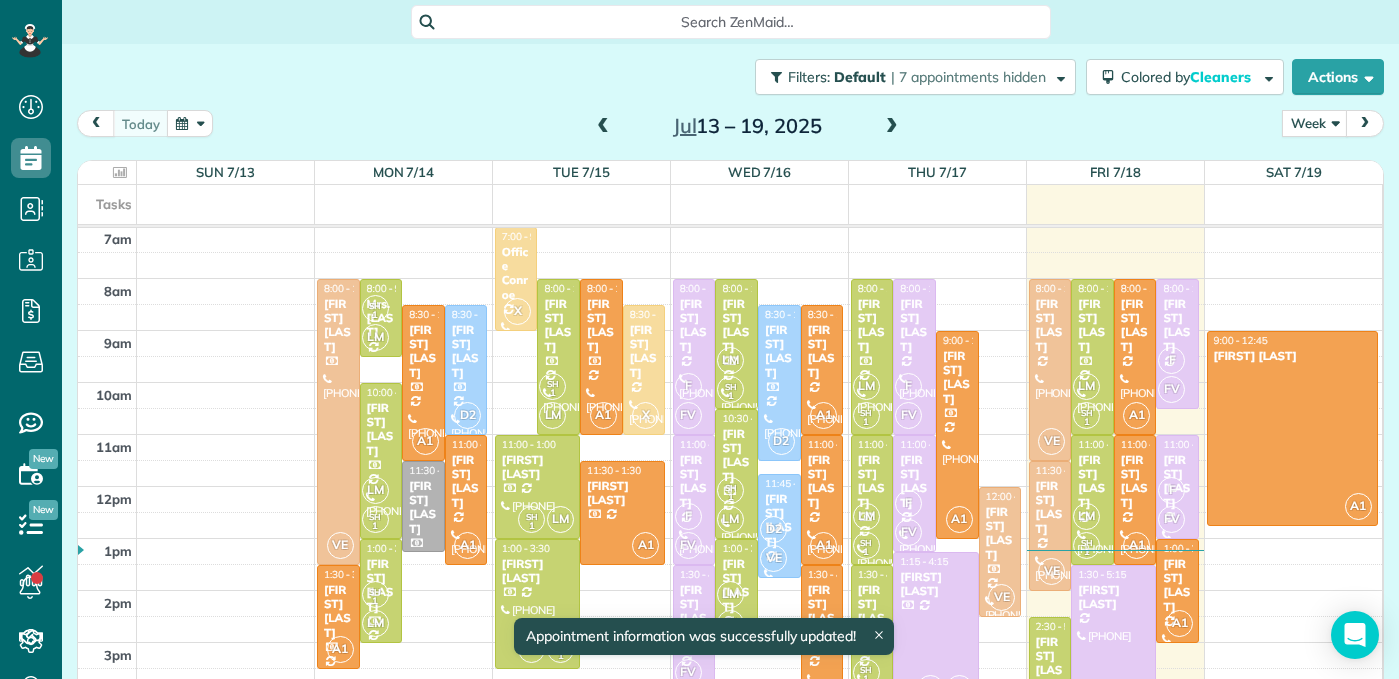 click at bounding box center (892, 127) 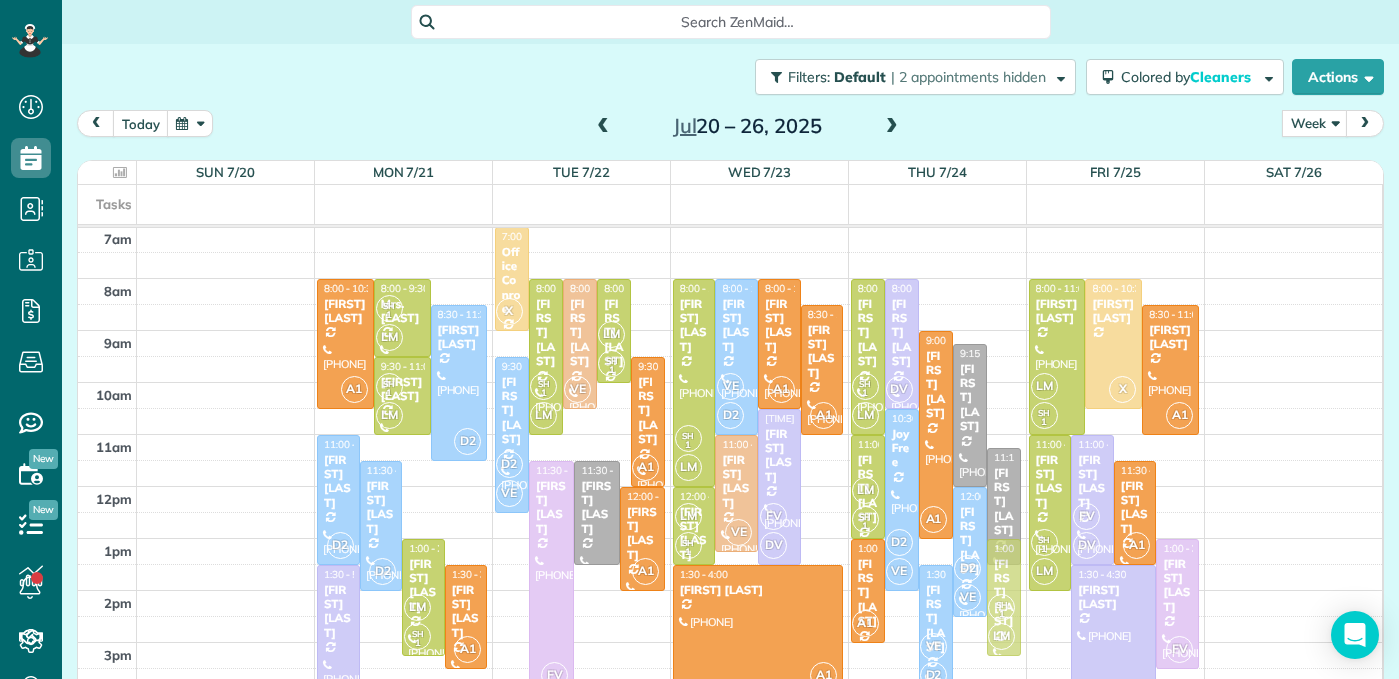 drag, startPoint x: 1009, startPoint y: 607, endPoint x: 1009, endPoint y: 584, distance: 23 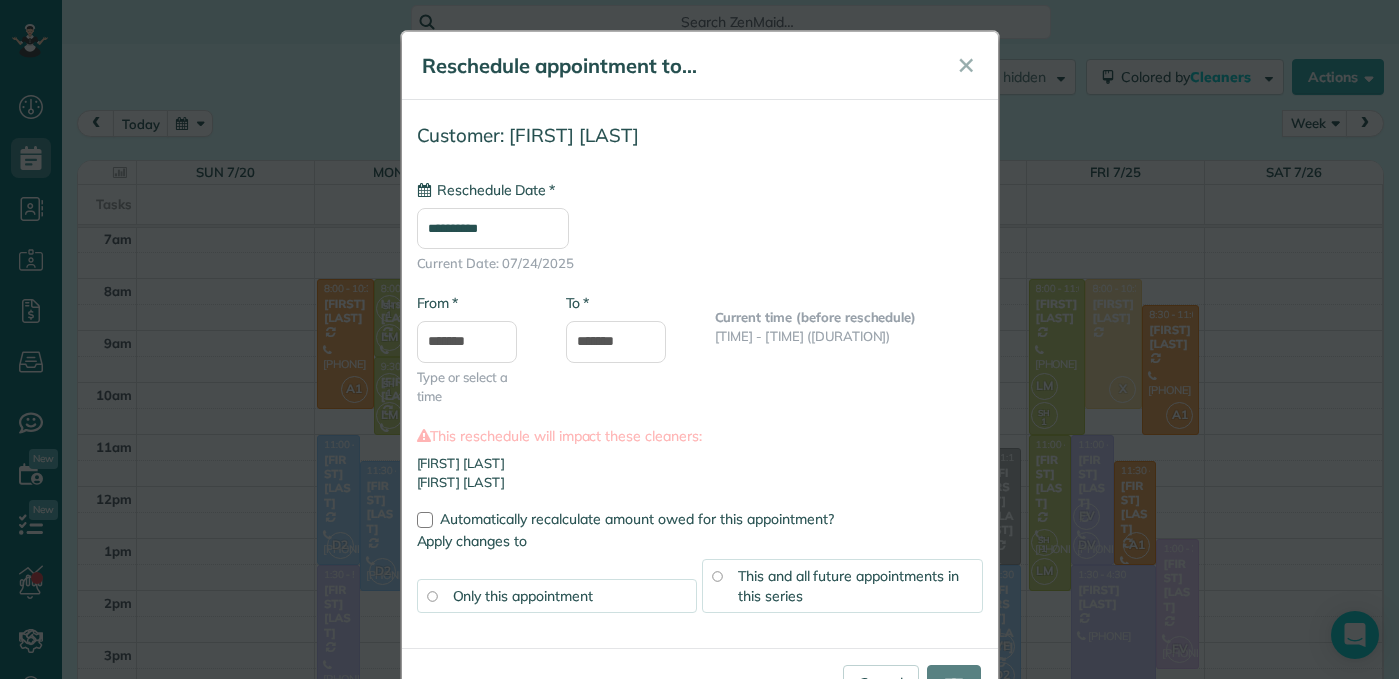 type on "**********" 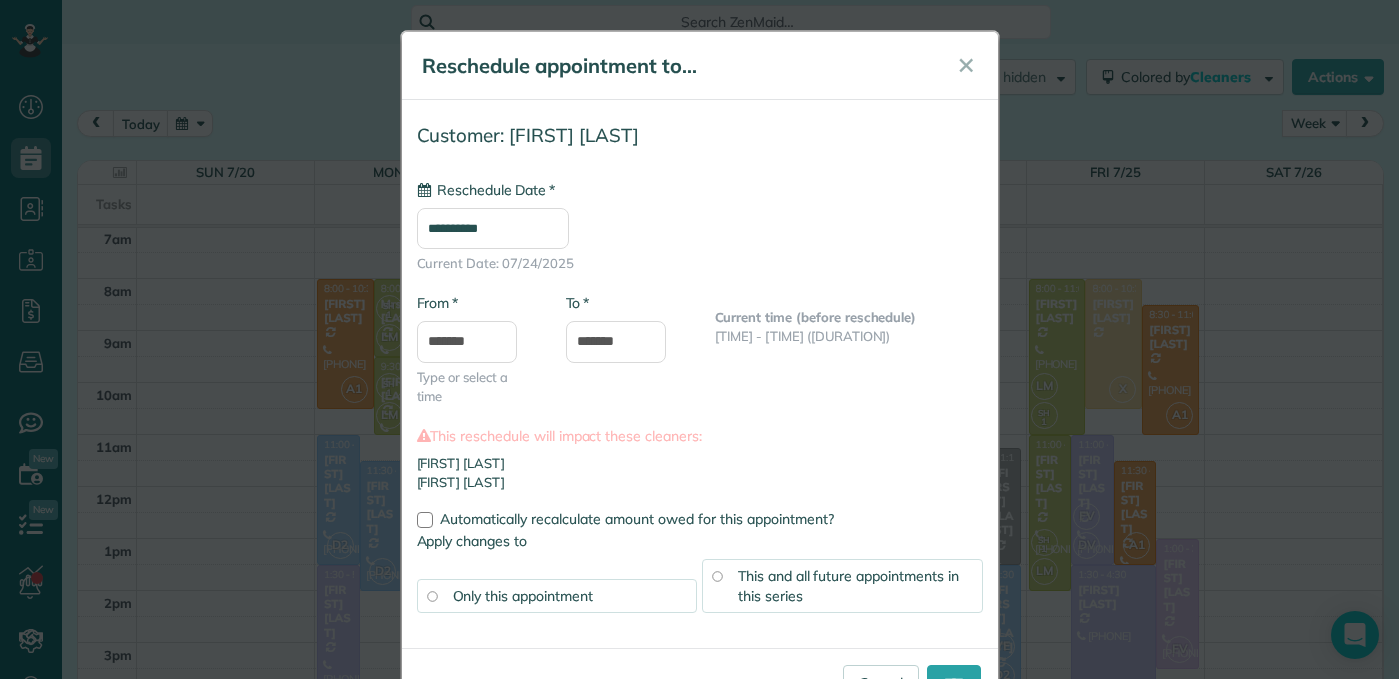 click on "This and all future appointments in this series" at bounding box center (848, 586) 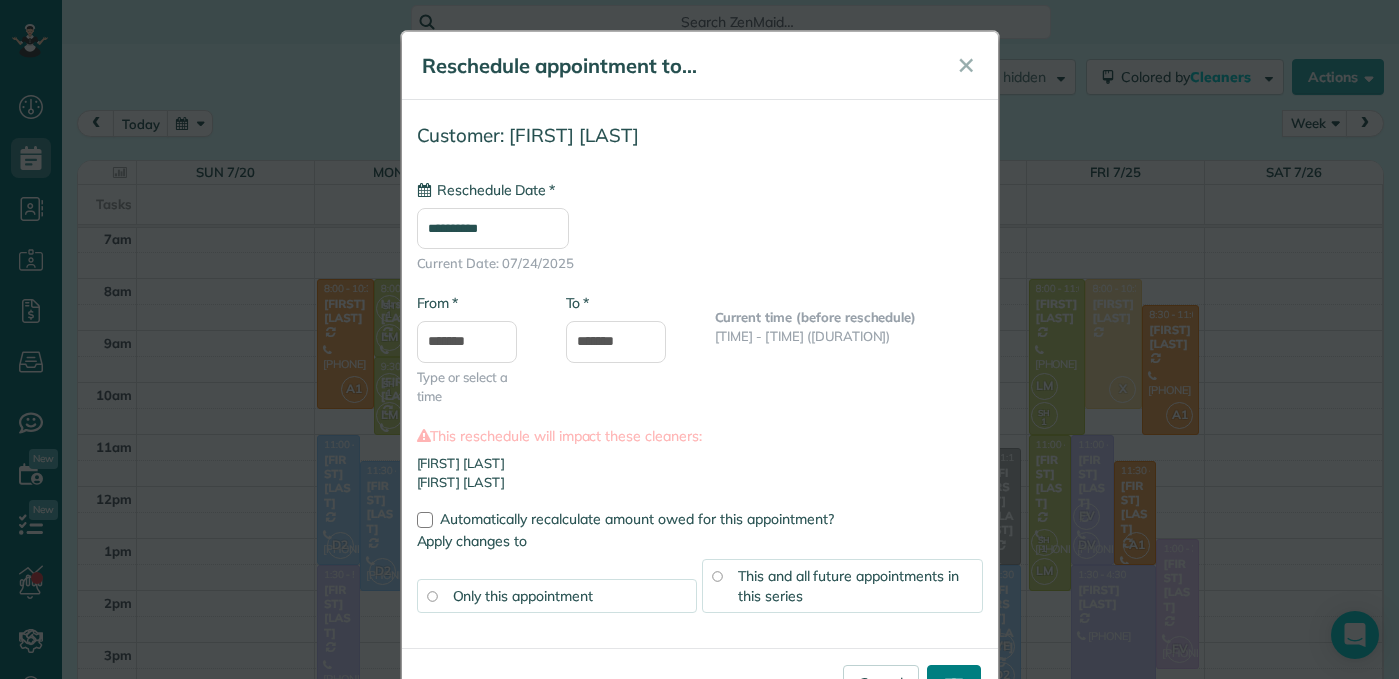 click on "****" at bounding box center (954, 683) 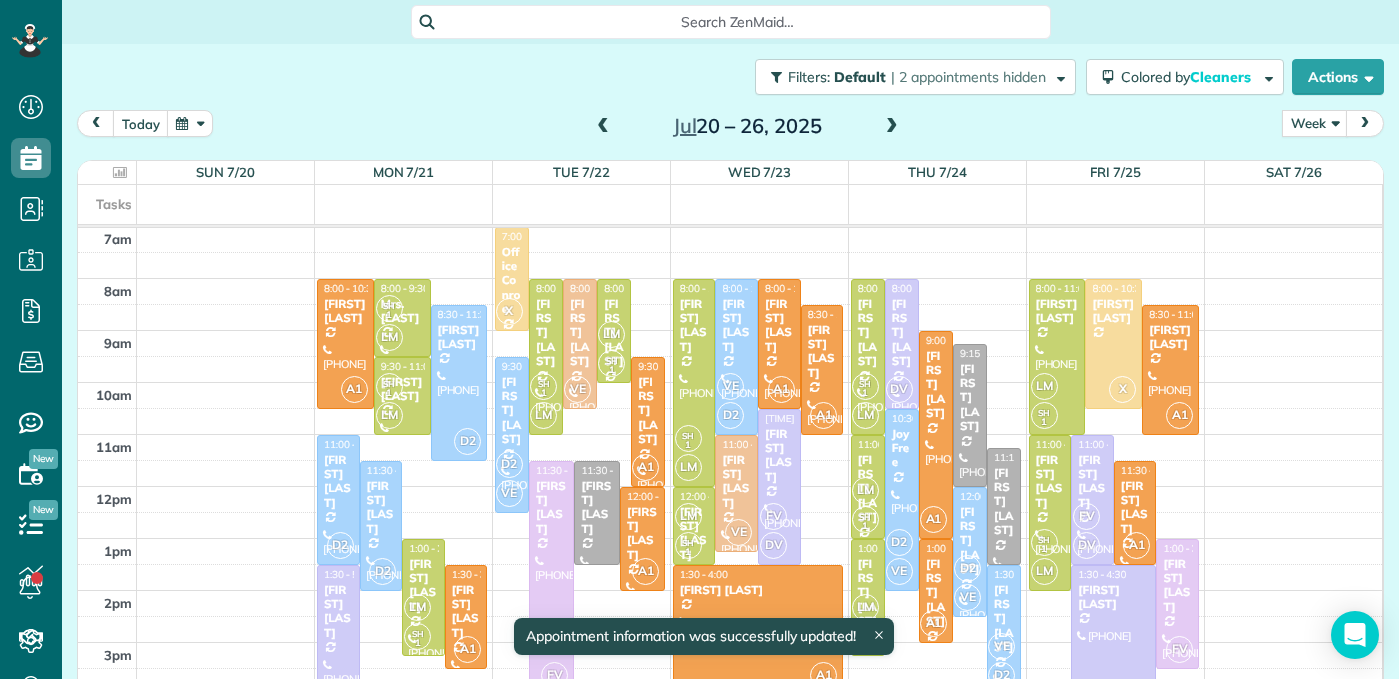 click at bounding box center [603, 127] 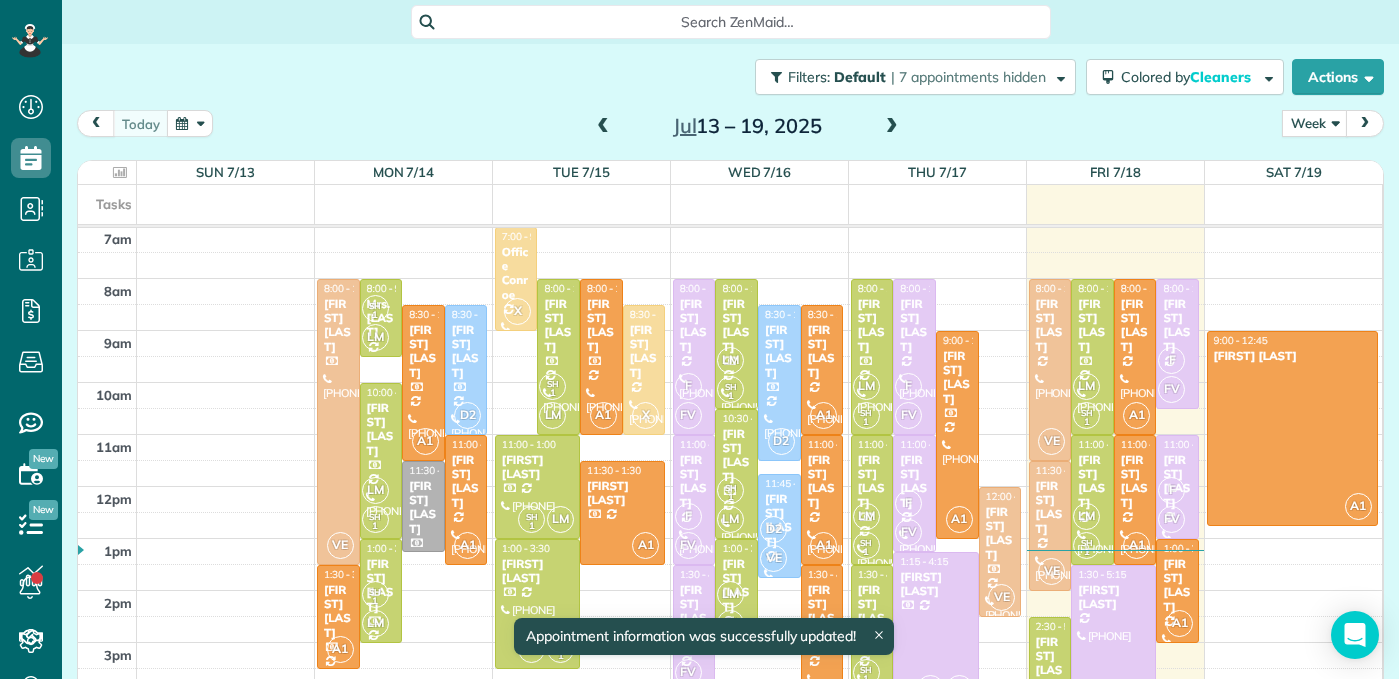 click at bounding box center (603, 127) 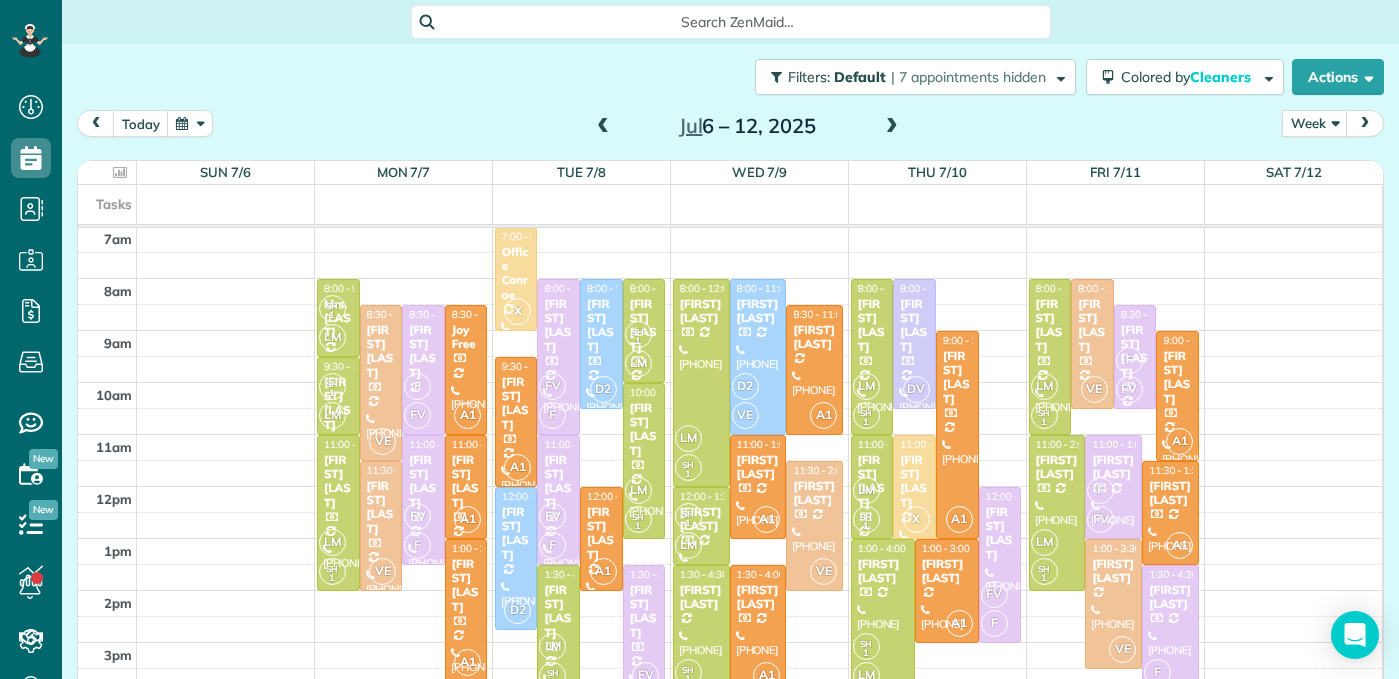 click at bounding box center [603, 127] 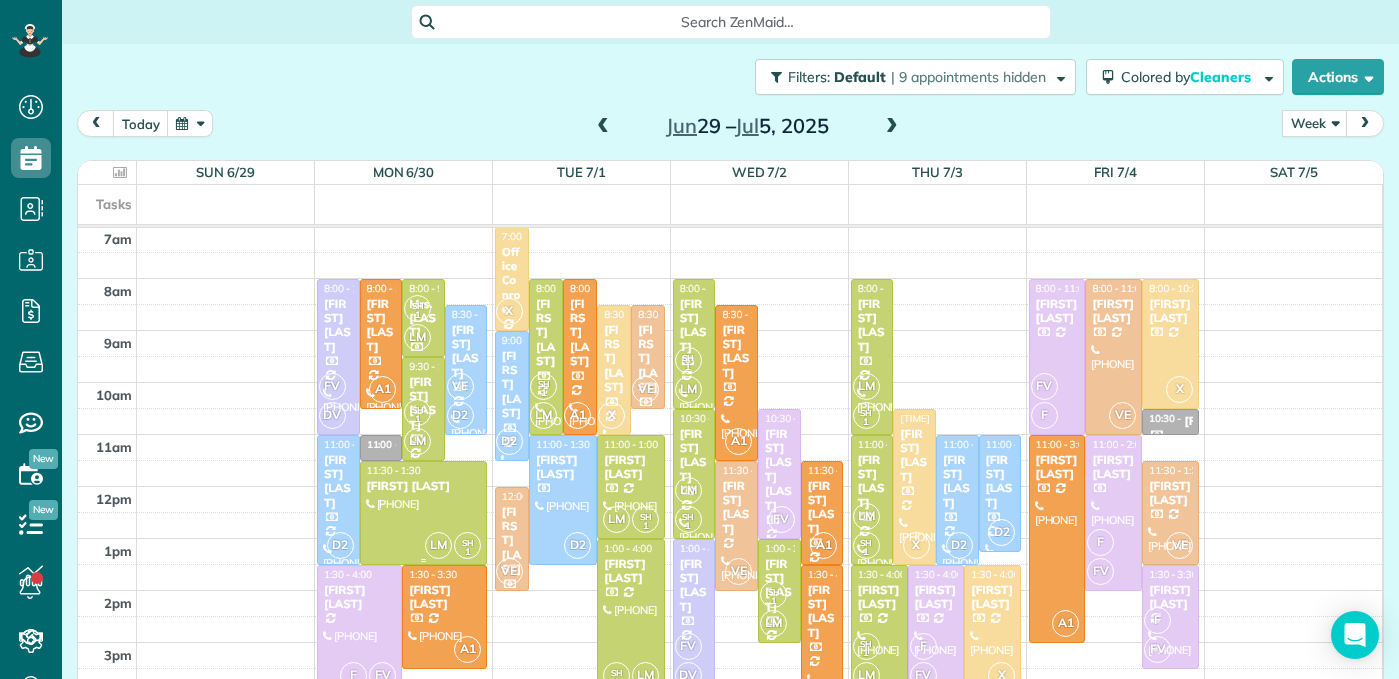 click at bounding box center [424, 513] 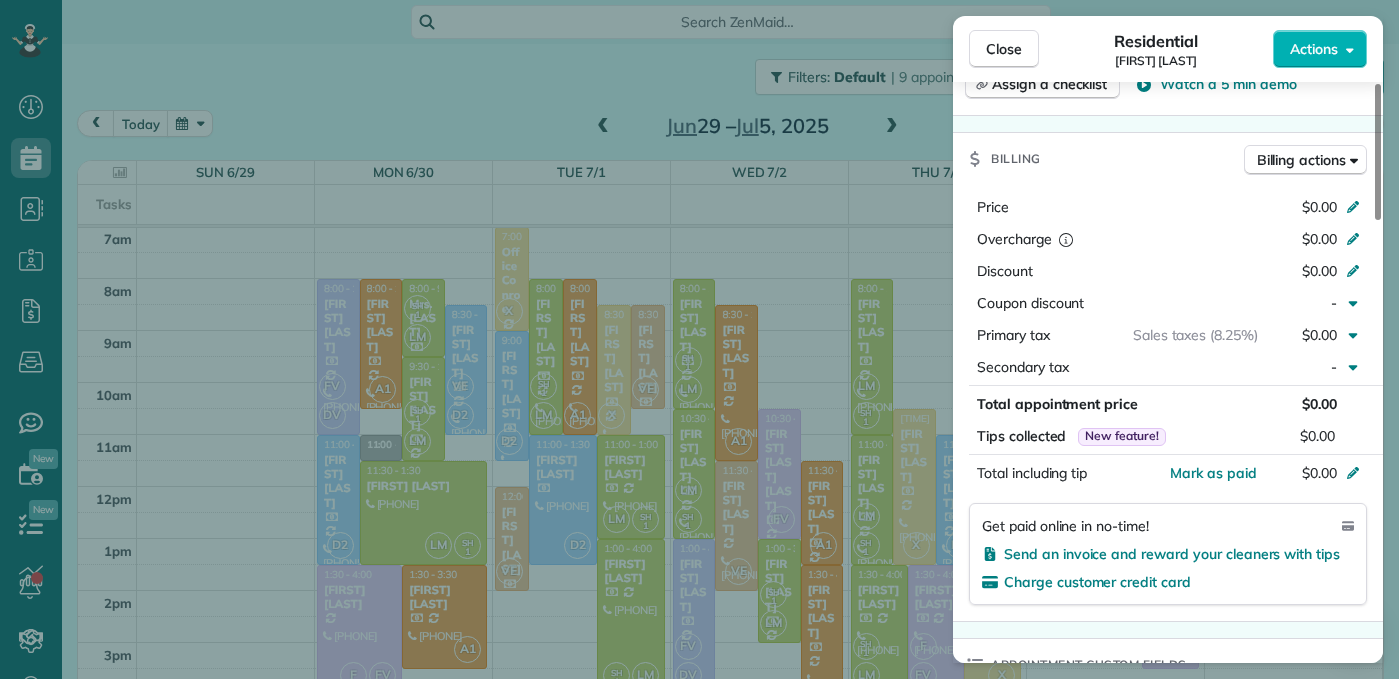 scroll, scrollTop: 881, scrollLeft: 0, axis: vertical 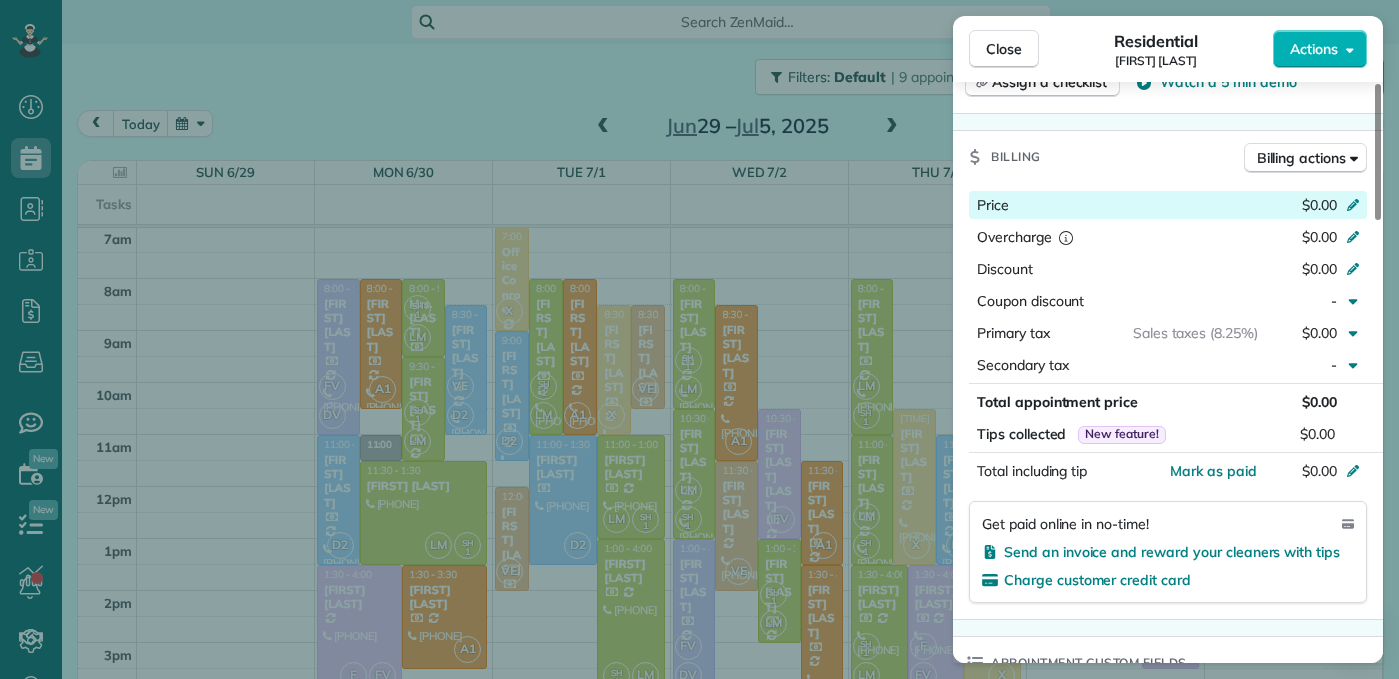 click on "$0.00" at bounding box center (1319, 205) 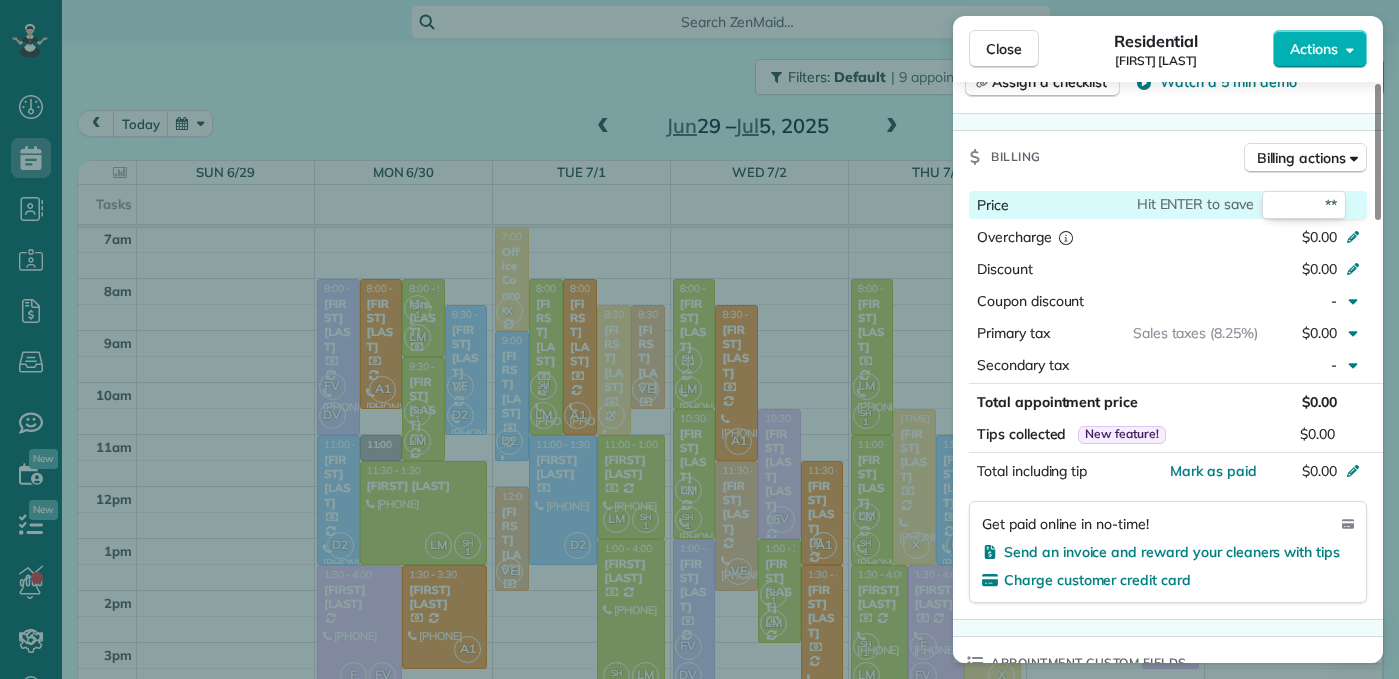 type on "***" 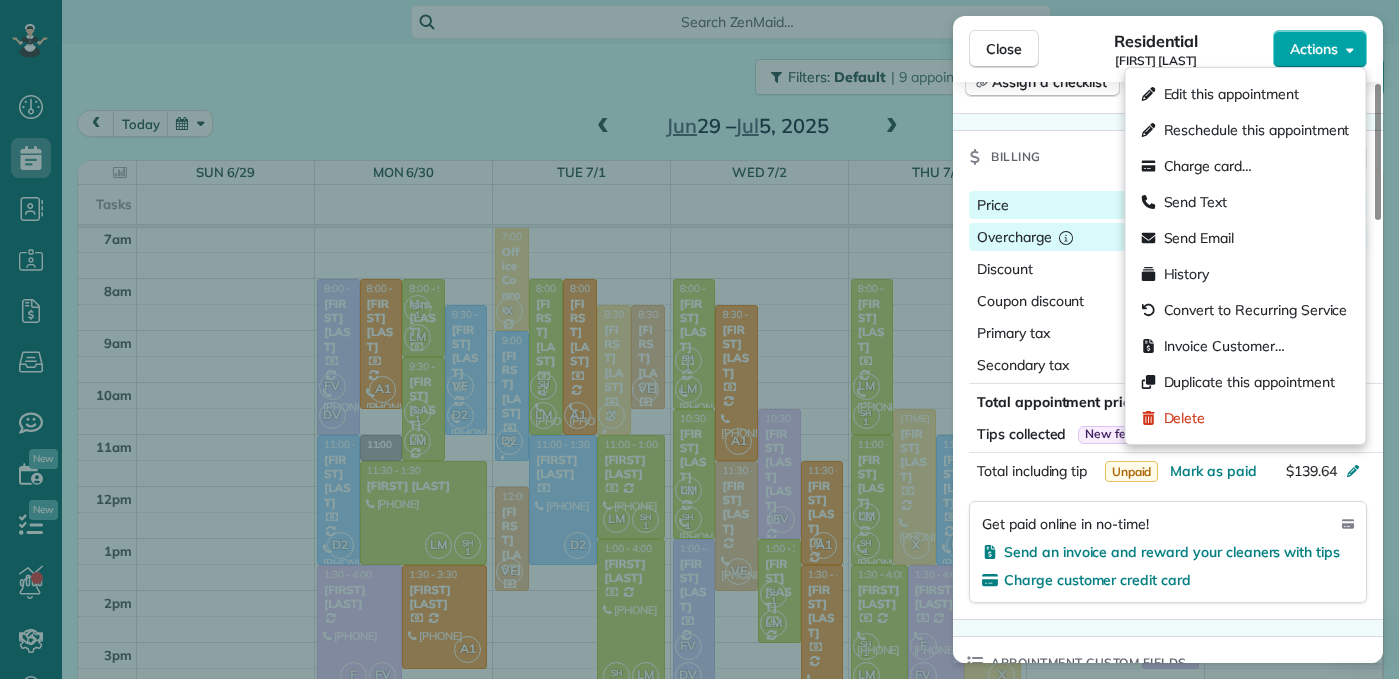 click on "Actions" at bounding box center (1314, 49) 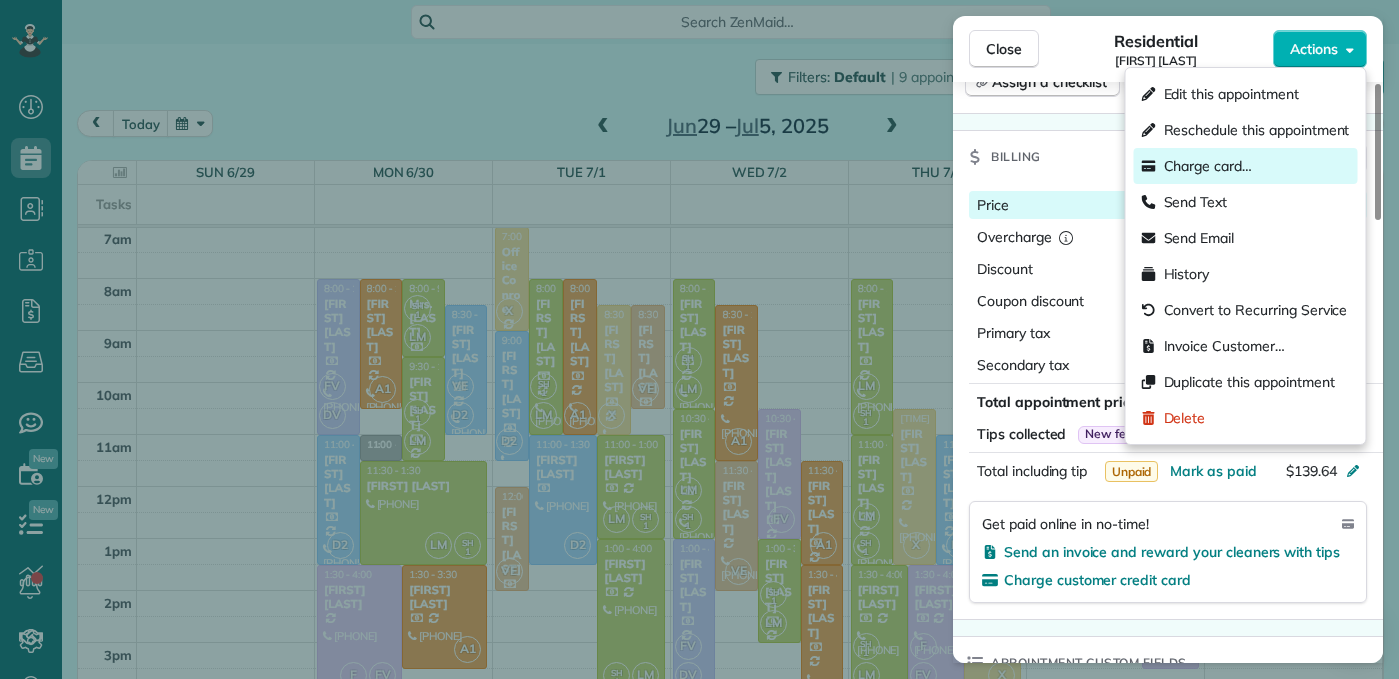 click on "Charge card…" at bounding box center (1208, 166) 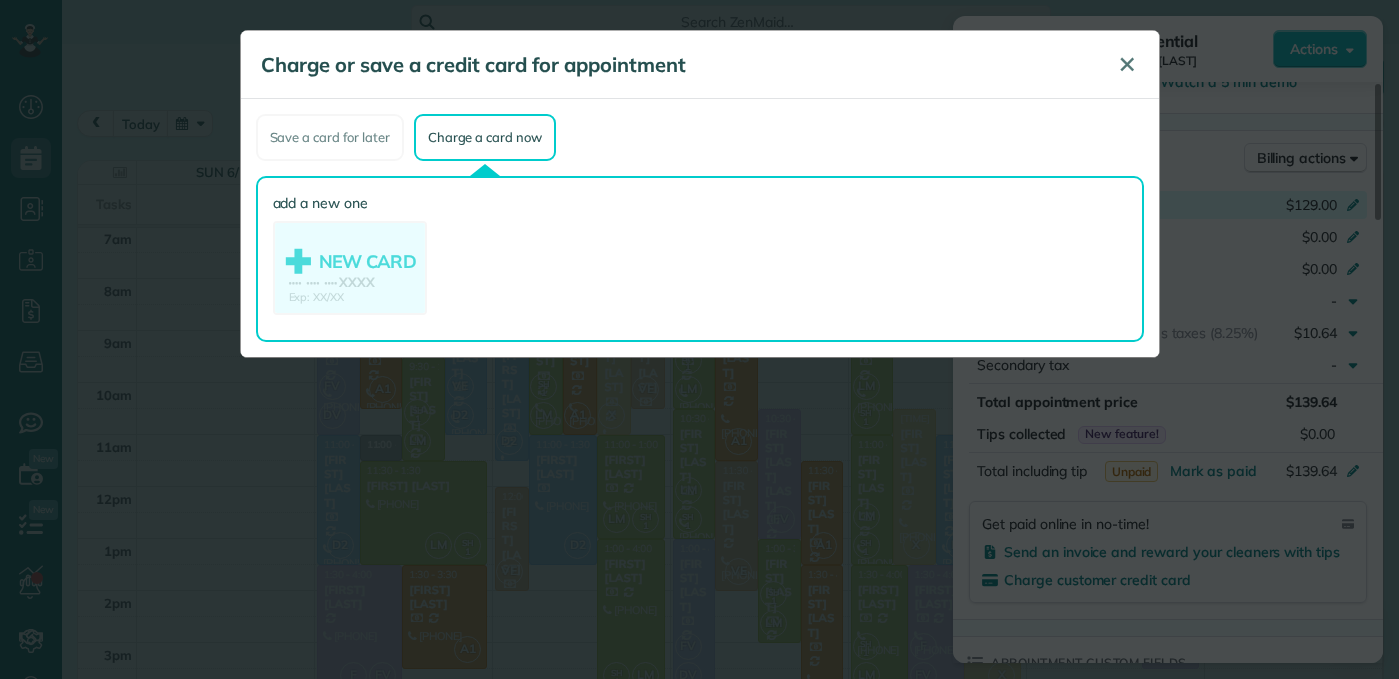 click on "✕" at bounding box center (1127, 64) 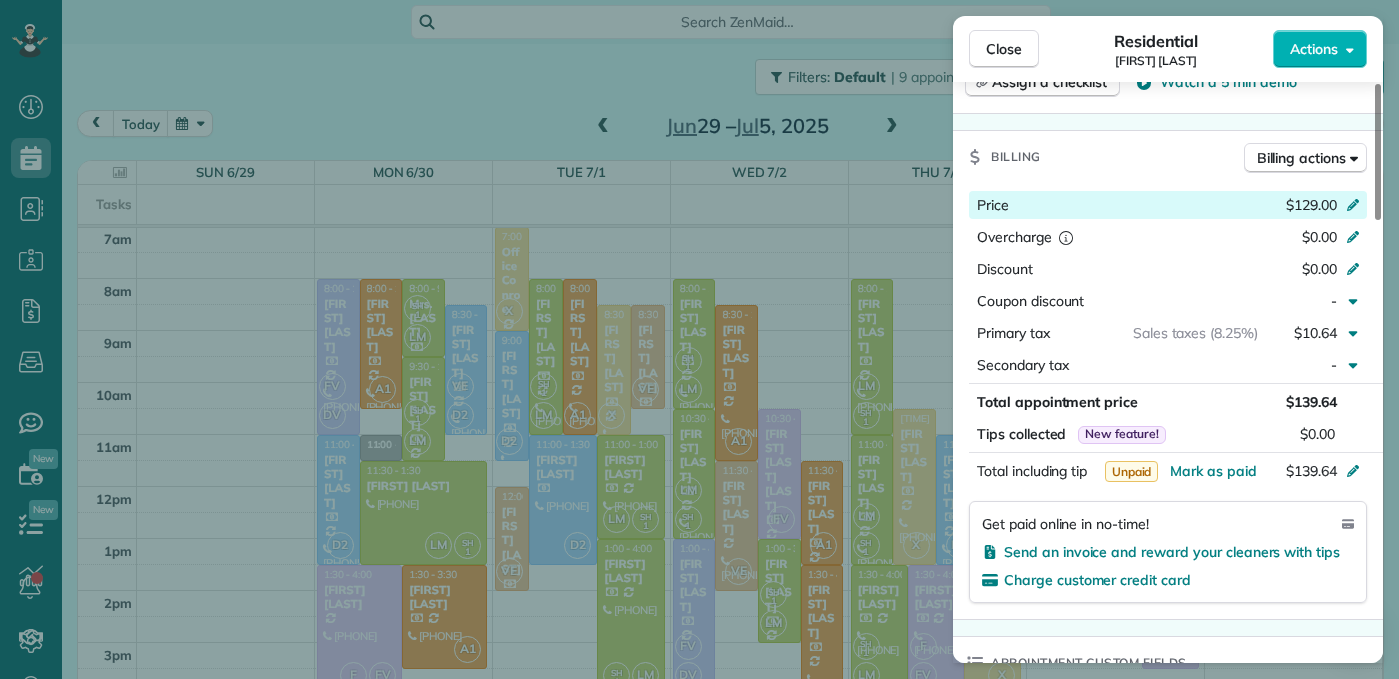 click on "$129.00" at bounding box center [1311, 205] 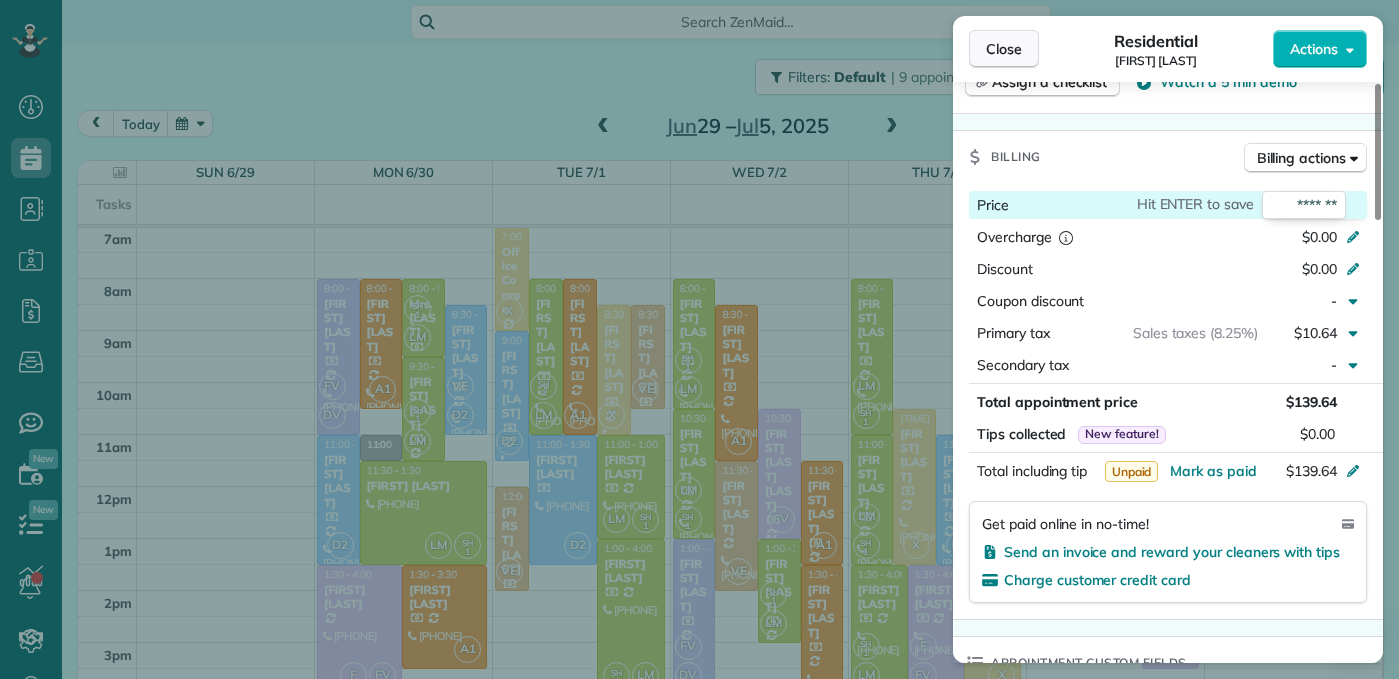 click on "Close" at bounding box center (1004, 49) 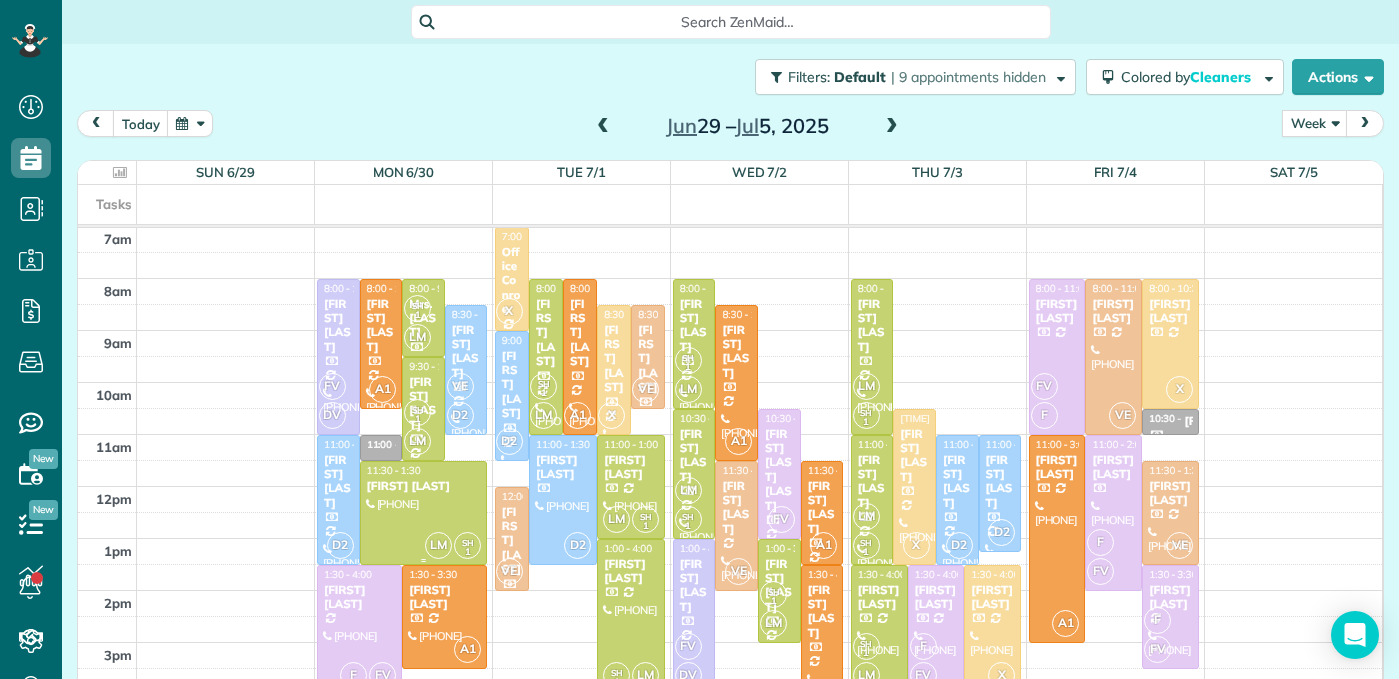 click on "[FIRST] [LAST]" at bounding box center (424, 486) 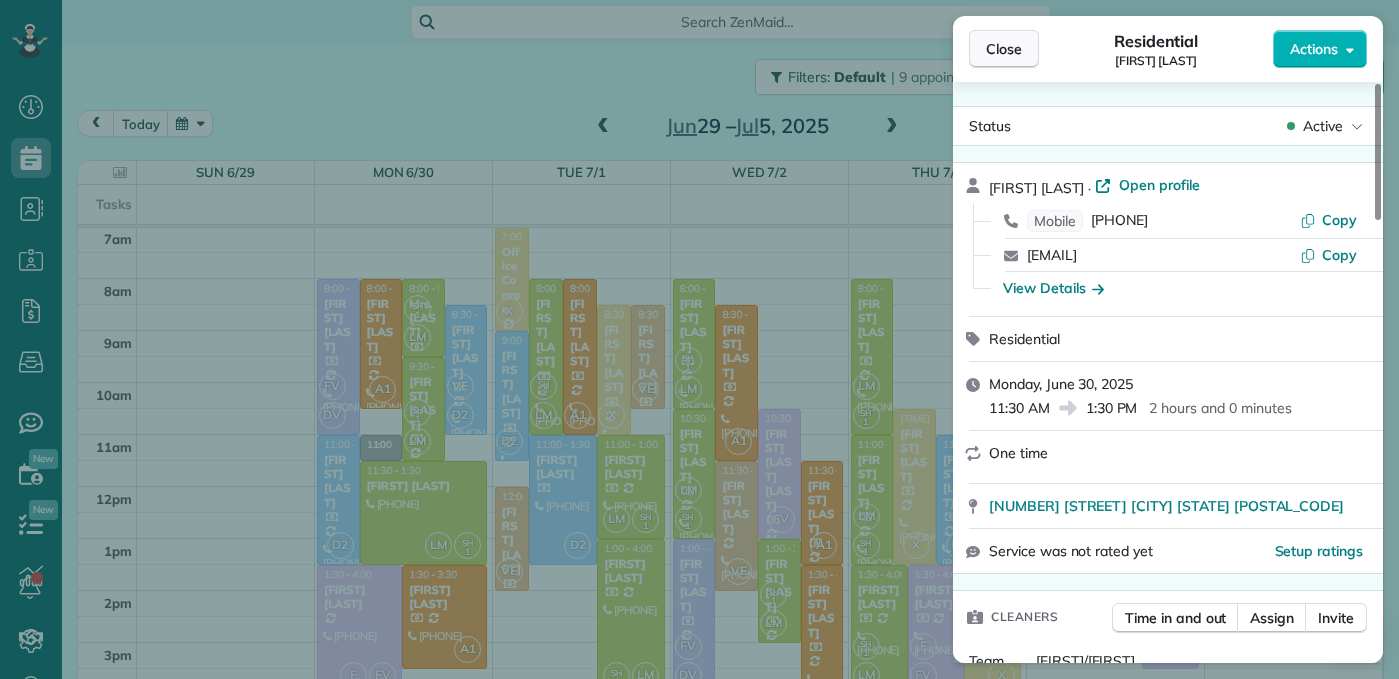 click on "Close" at bounding box center [1004, 49] 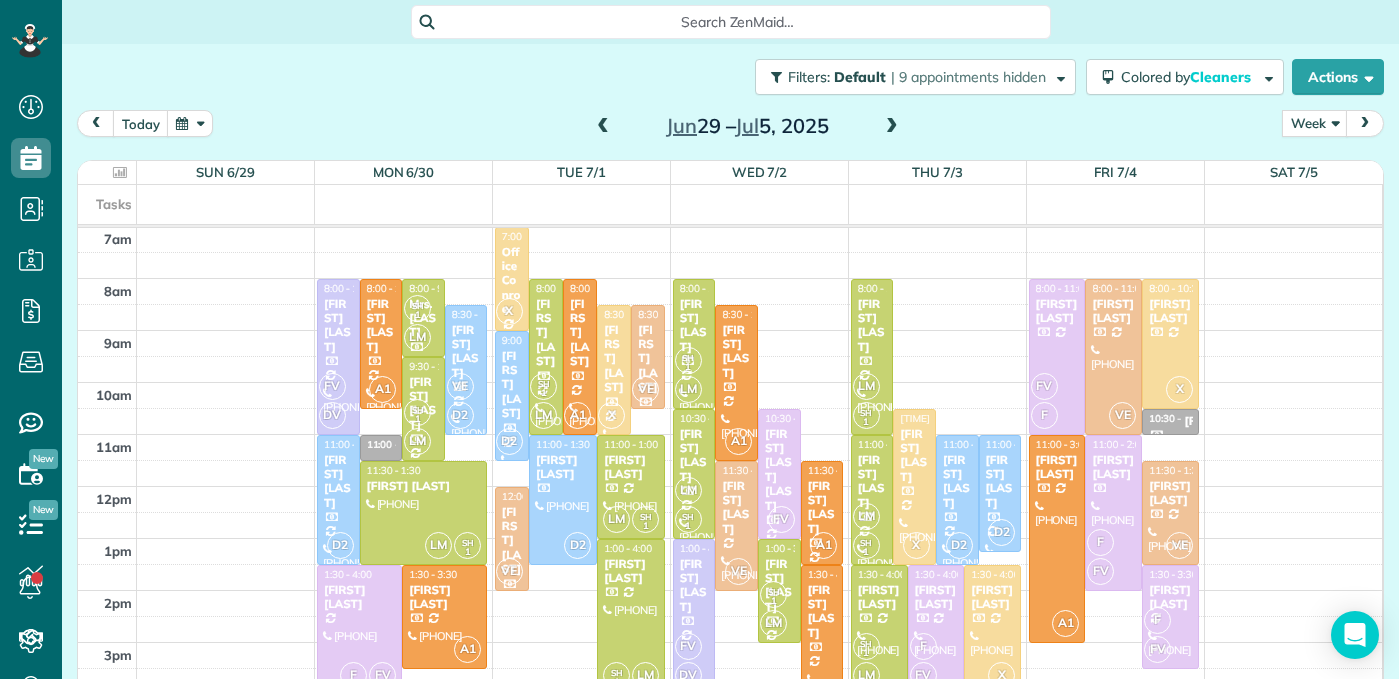 click at bounding box center (892, 127) 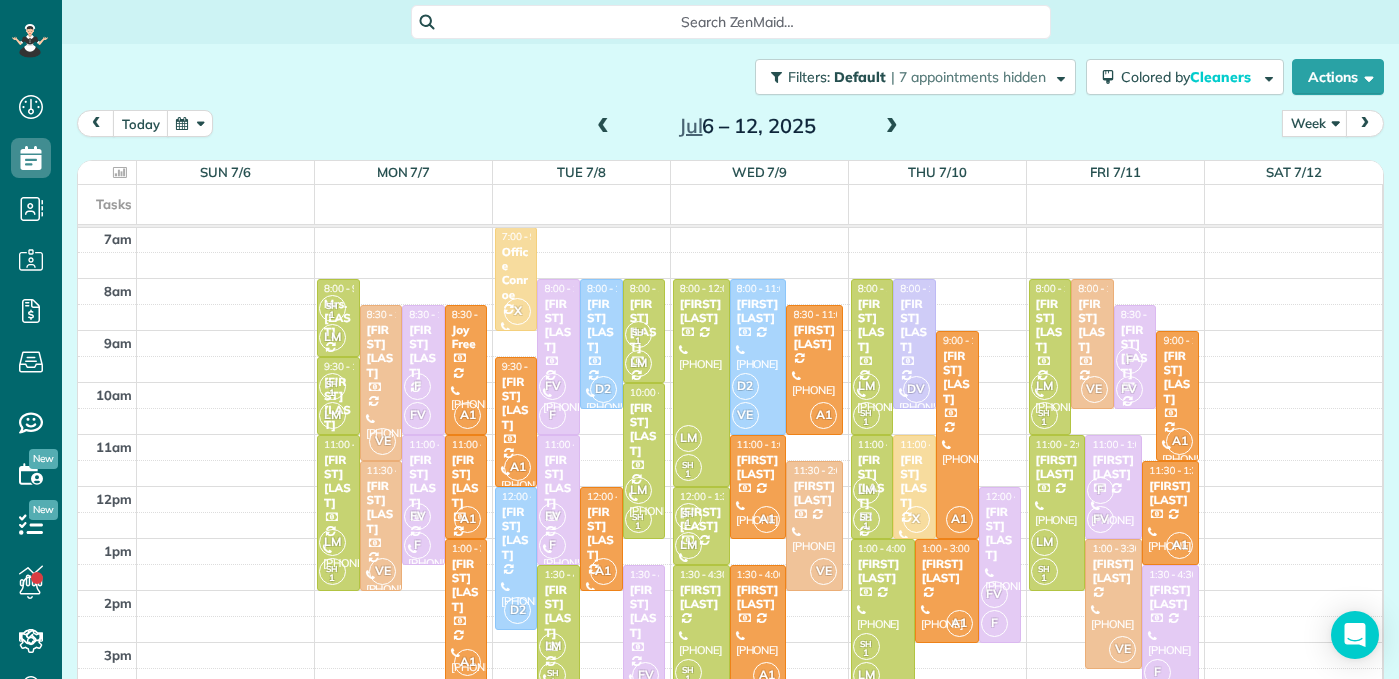 click at bounding box center (892, 127) 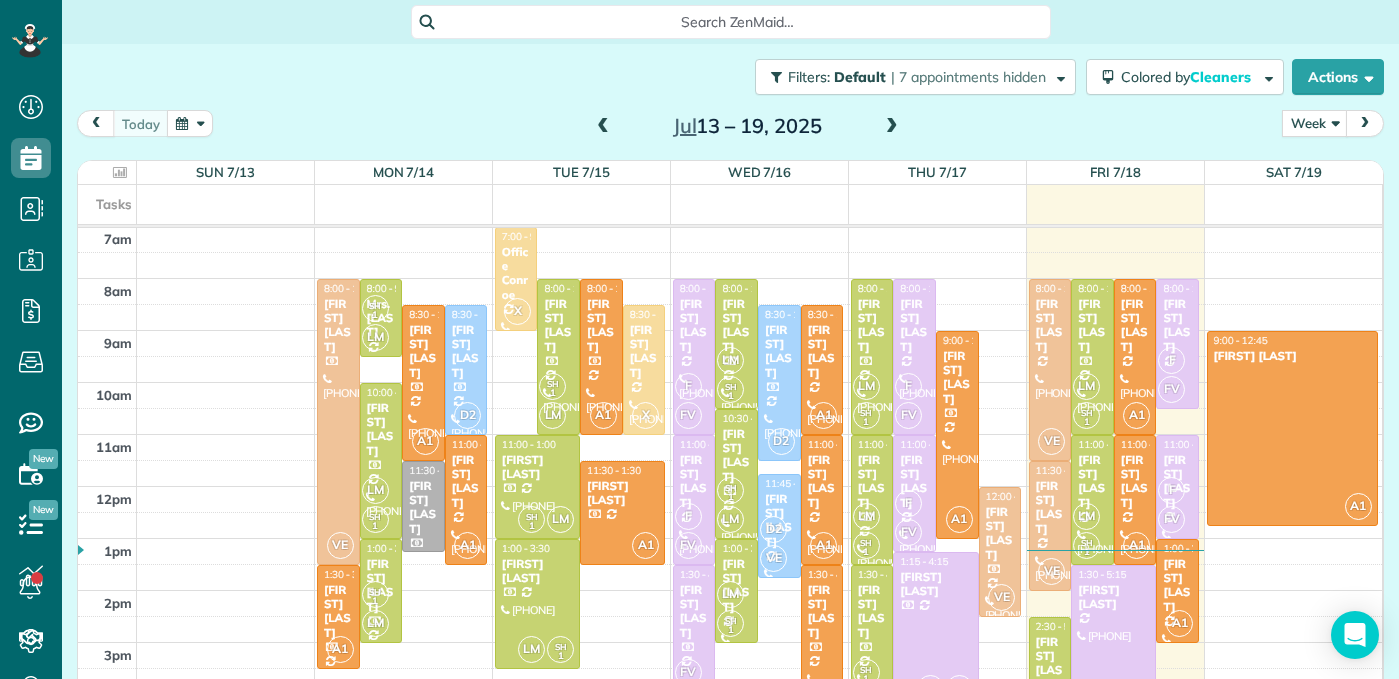 click on "Filters:   Default
|  7 appointments hidden
Colored by  Cleaners
Color by Cleaner
Color by Team
Color by Status
Color by Recurrence
Color by Paid/Unpaid
Filters  Default
Schedule Changes
Actions
Create Appointment
Create Task
Clock In/Out
Send Work Orders
Print Route Sheets
Today's Emails/Texts
View Metrics" at bounding box center [730, 77] 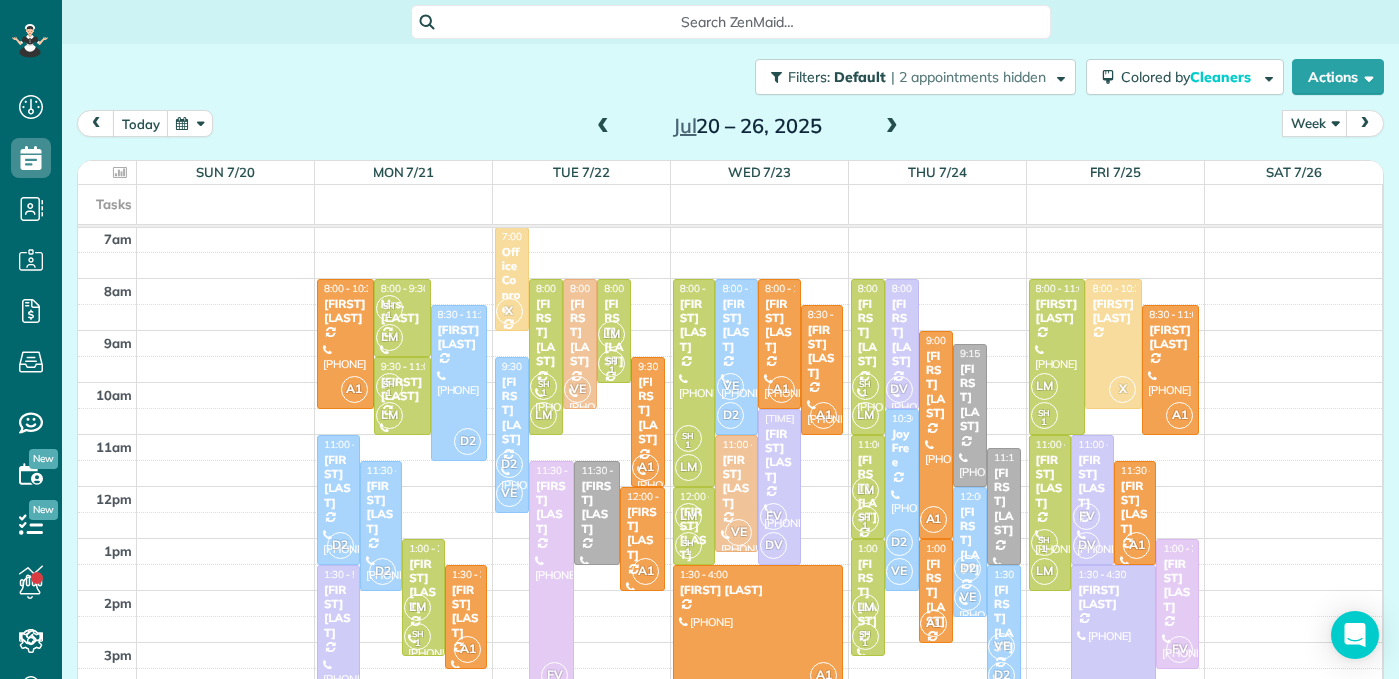 click at bounding box center [892, 127] 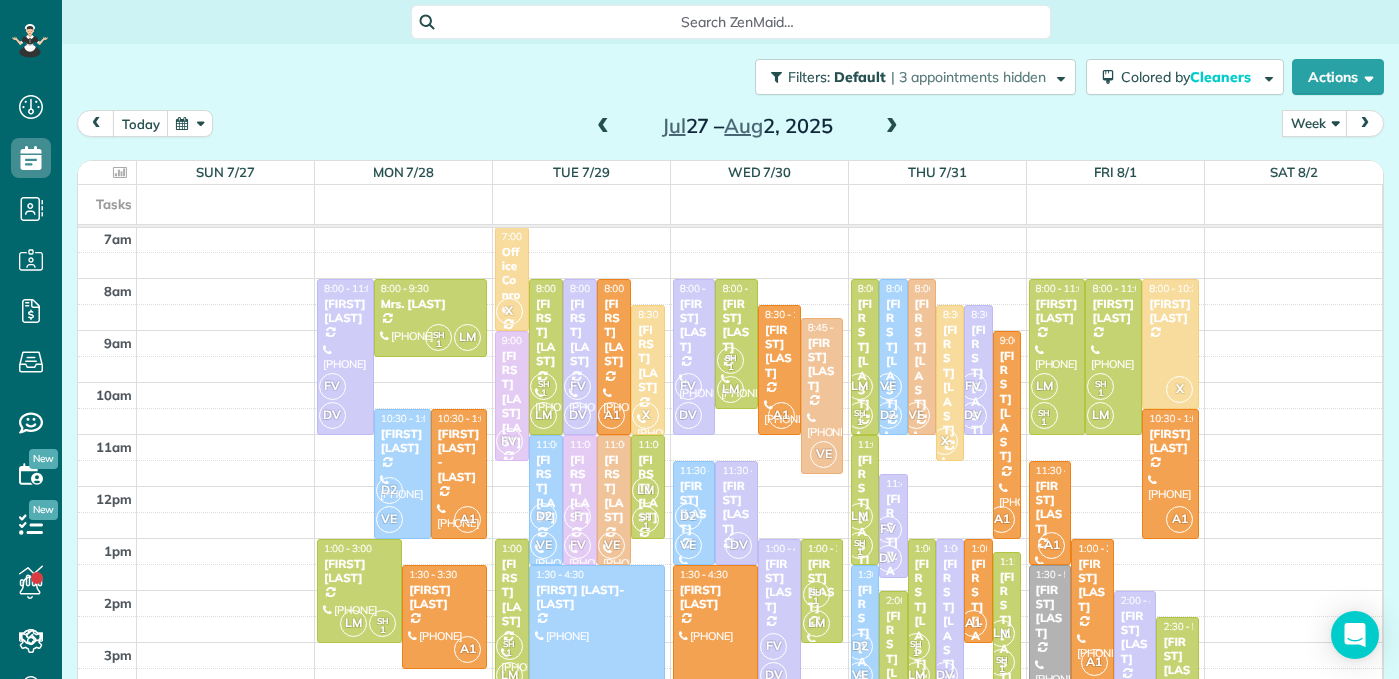click at bounding box center (603, 127) 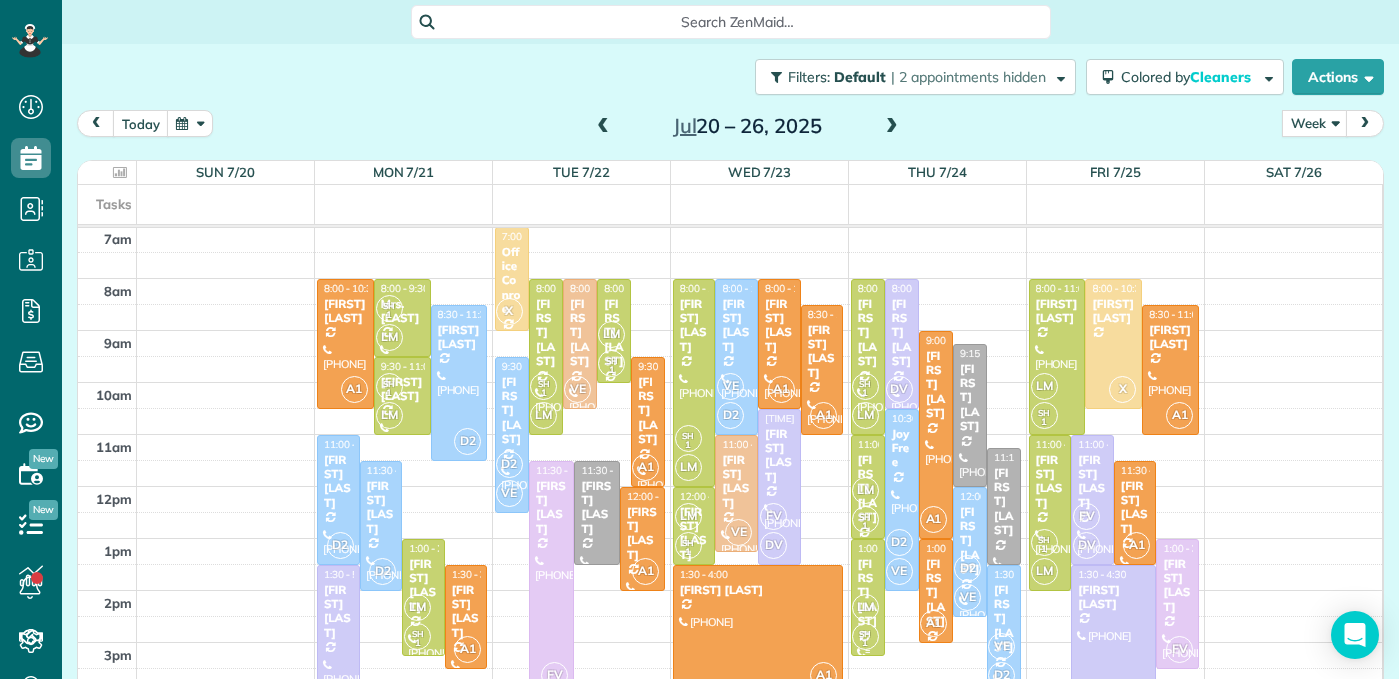 click on "[FIRST] [LAST]" at bounding box center (868, 593) 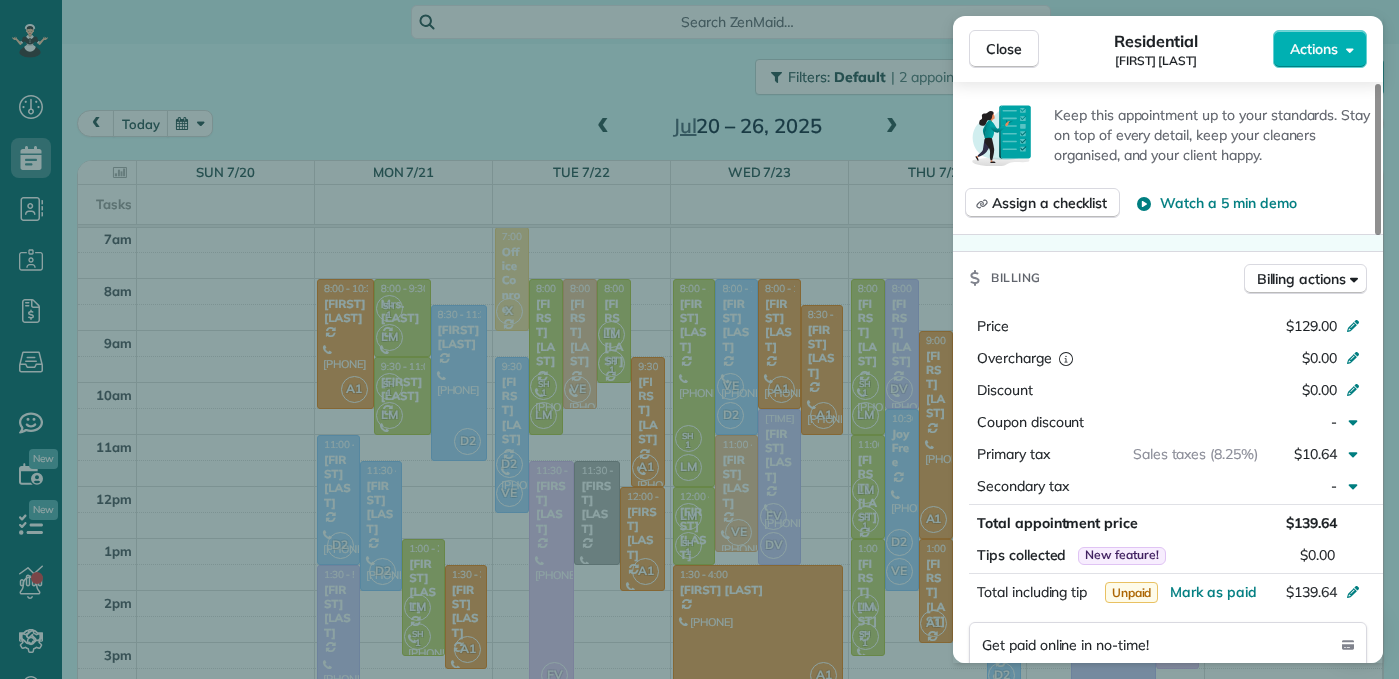 scroll, scrollTop: 786, scrollLeft: 0, axis: vertical 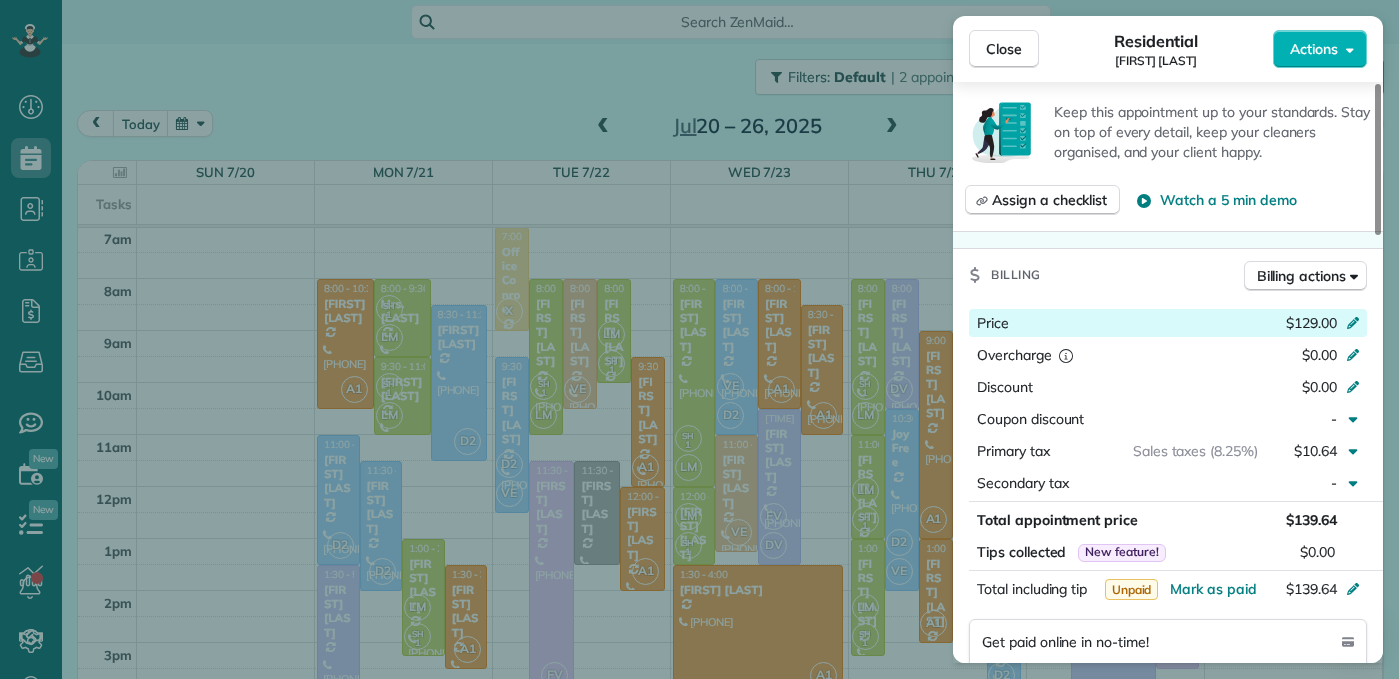 click on "$129.00" at bounding box center [1311, 323] 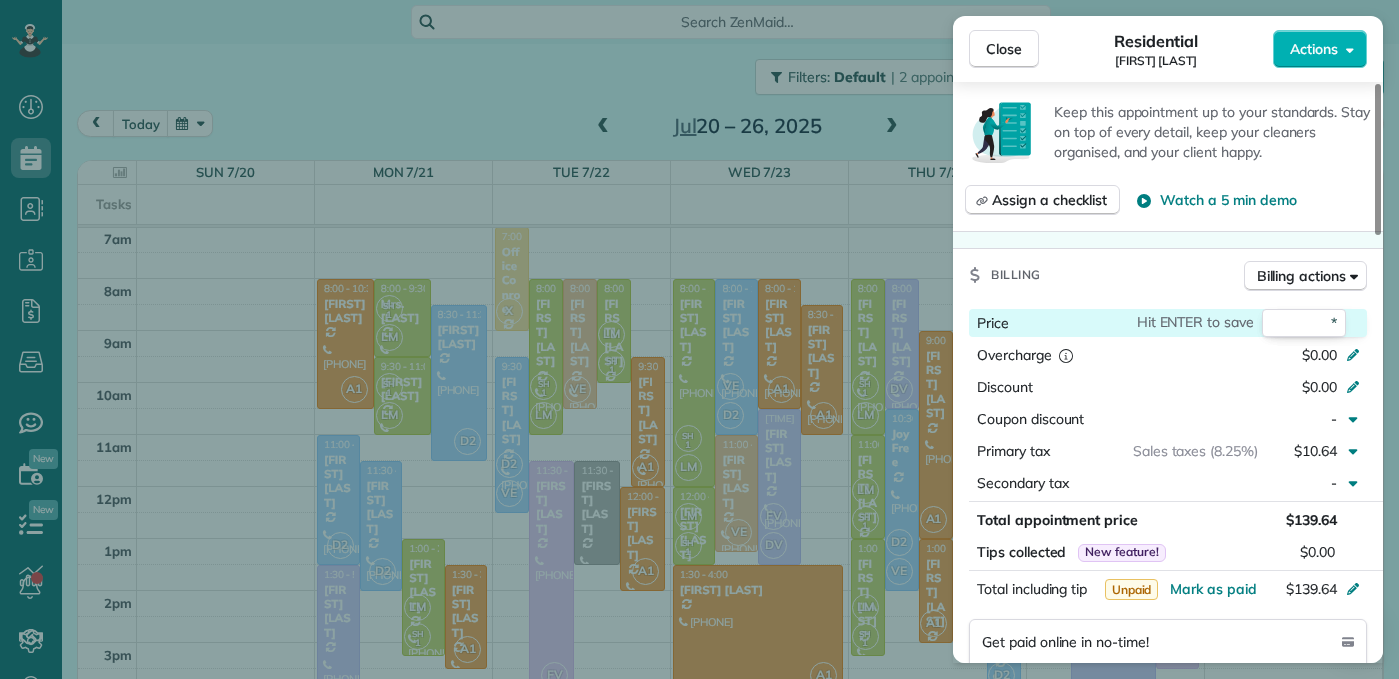 type on "**" 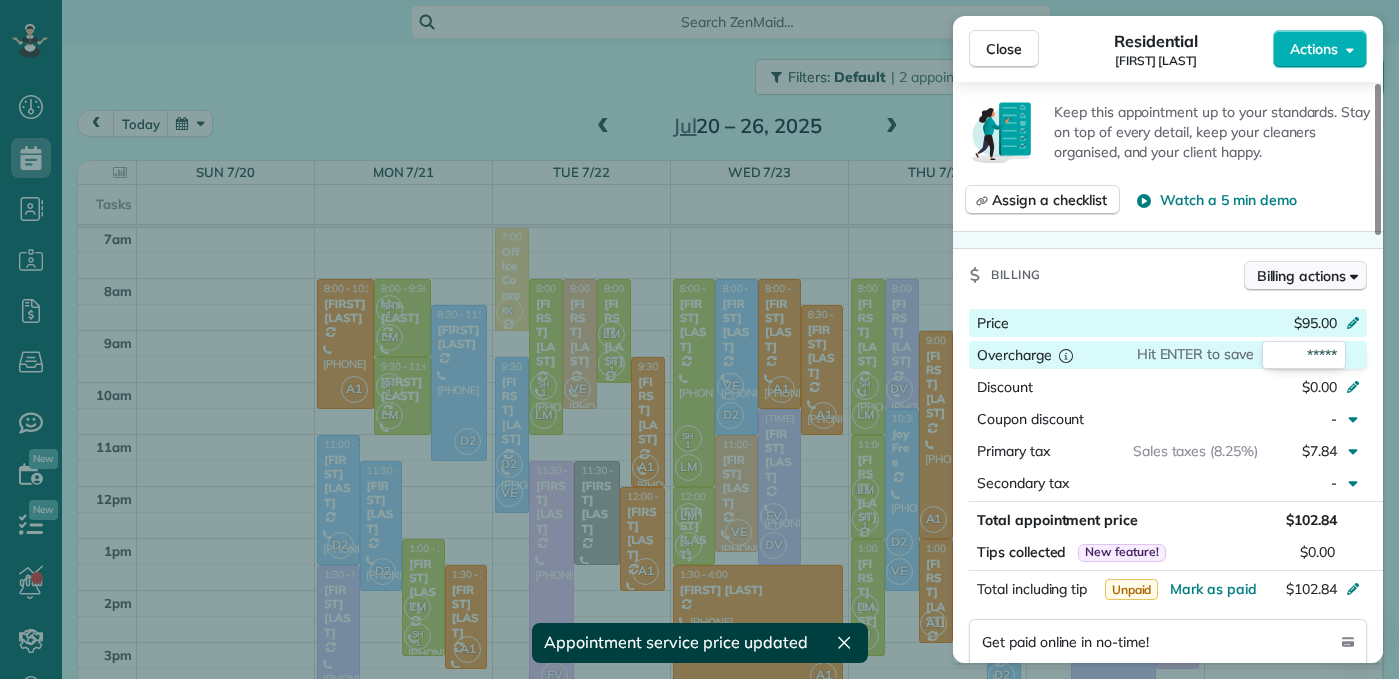 click on "Billing actions" at bounding box center (1301, 276) 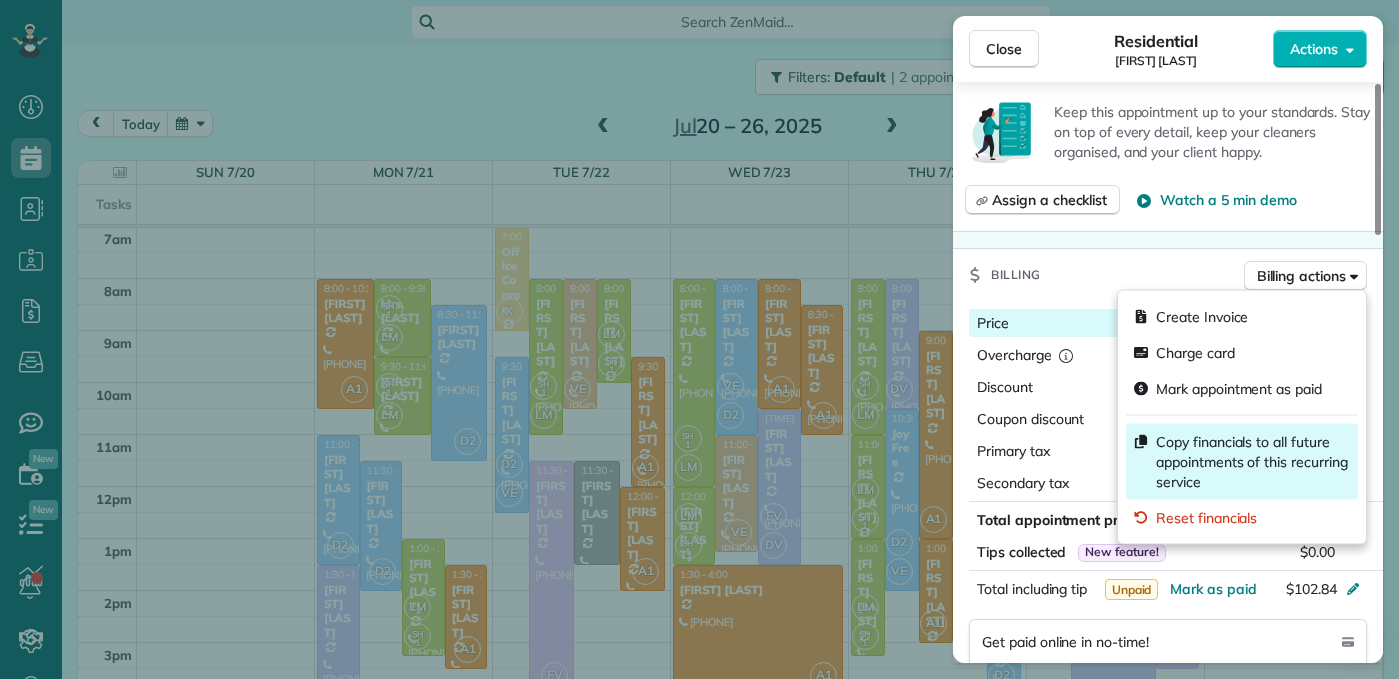 click on "Copy financials to all future appointments of this recurring service" at bounding box center (1253, 462) 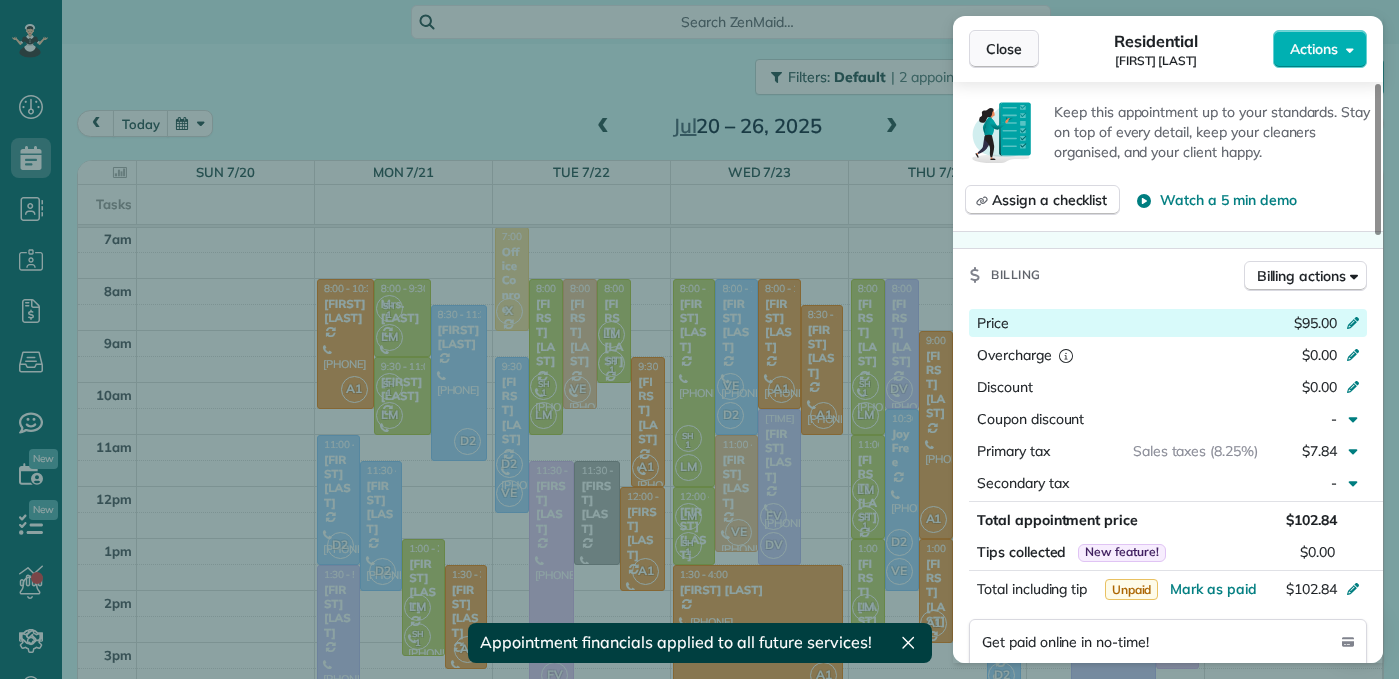 click on "Close" at bounding box center (1004, 49) 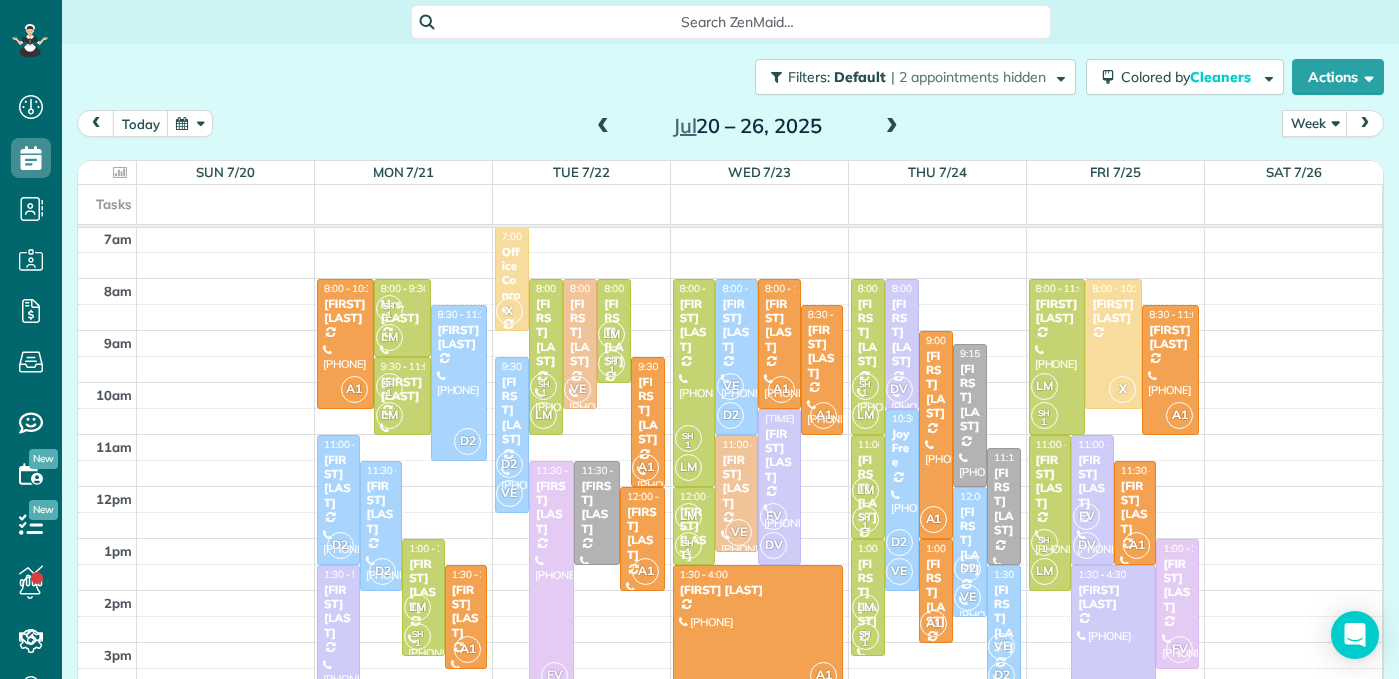 click at bounding box center [603, 127] 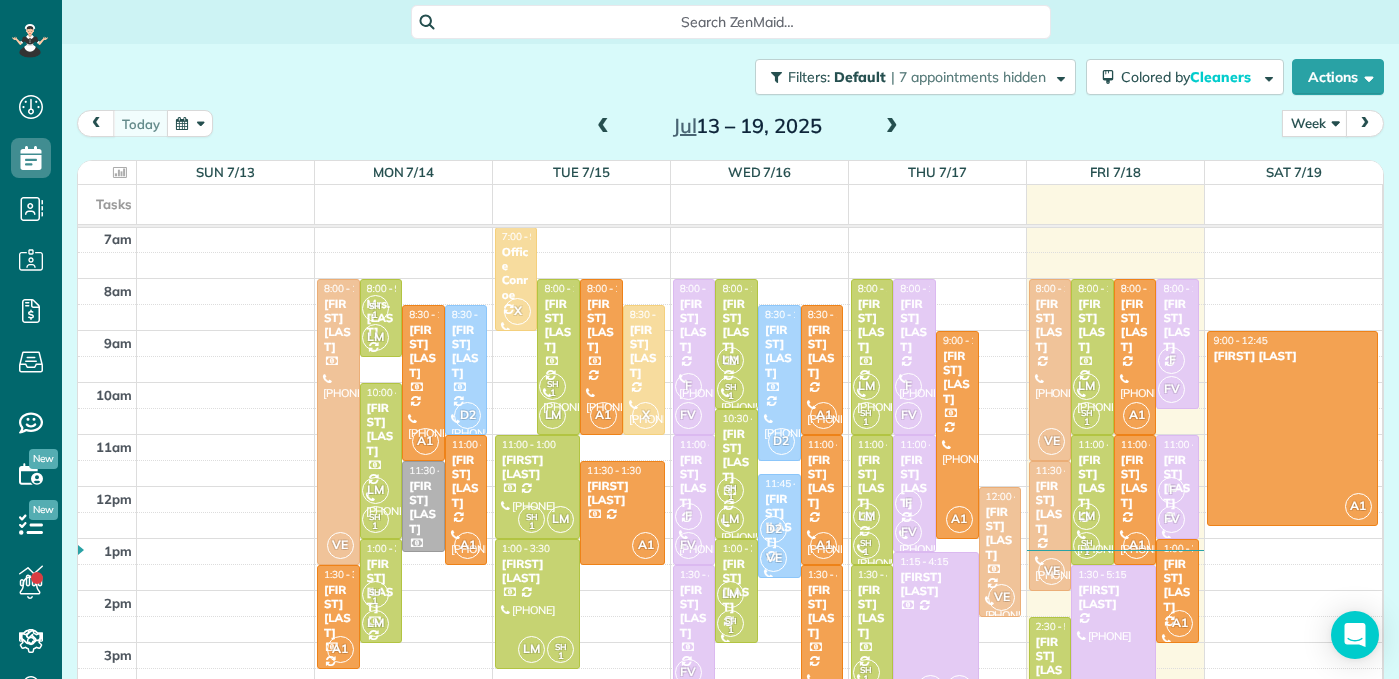 click at bounding box center (603, 127) 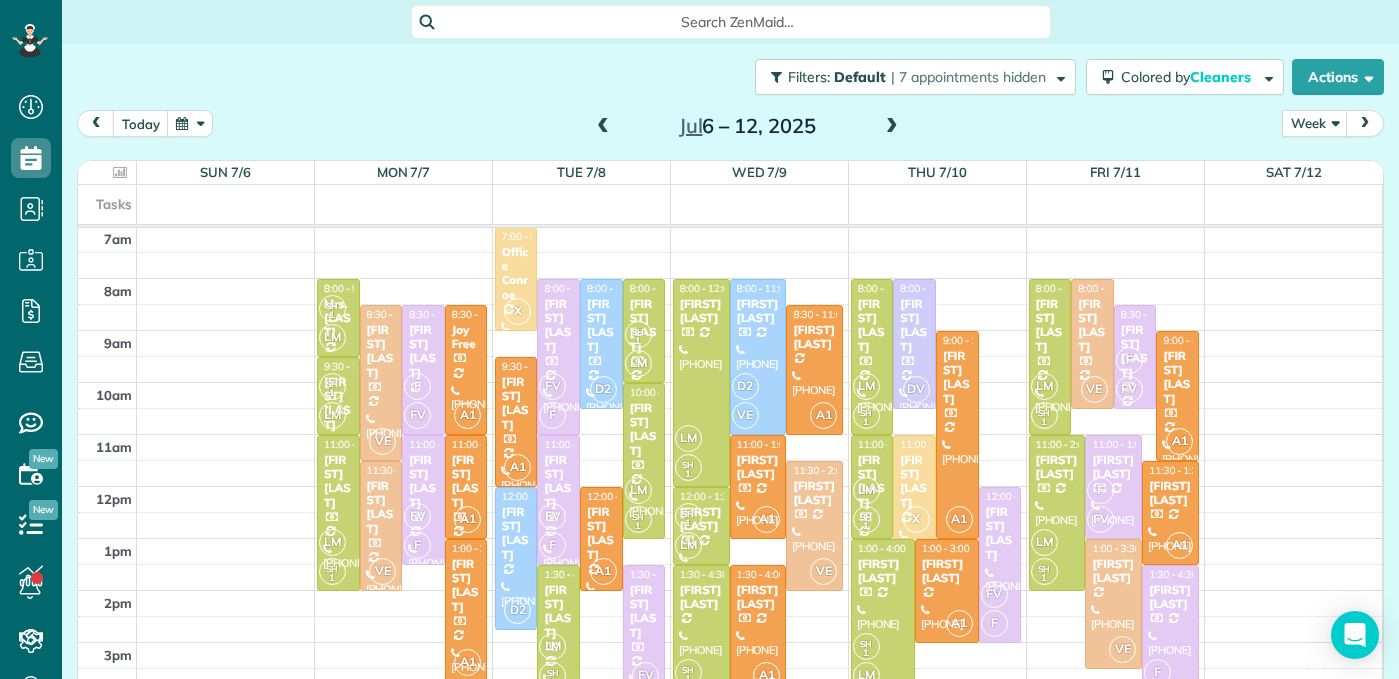 click at bounding box center (603, 127) 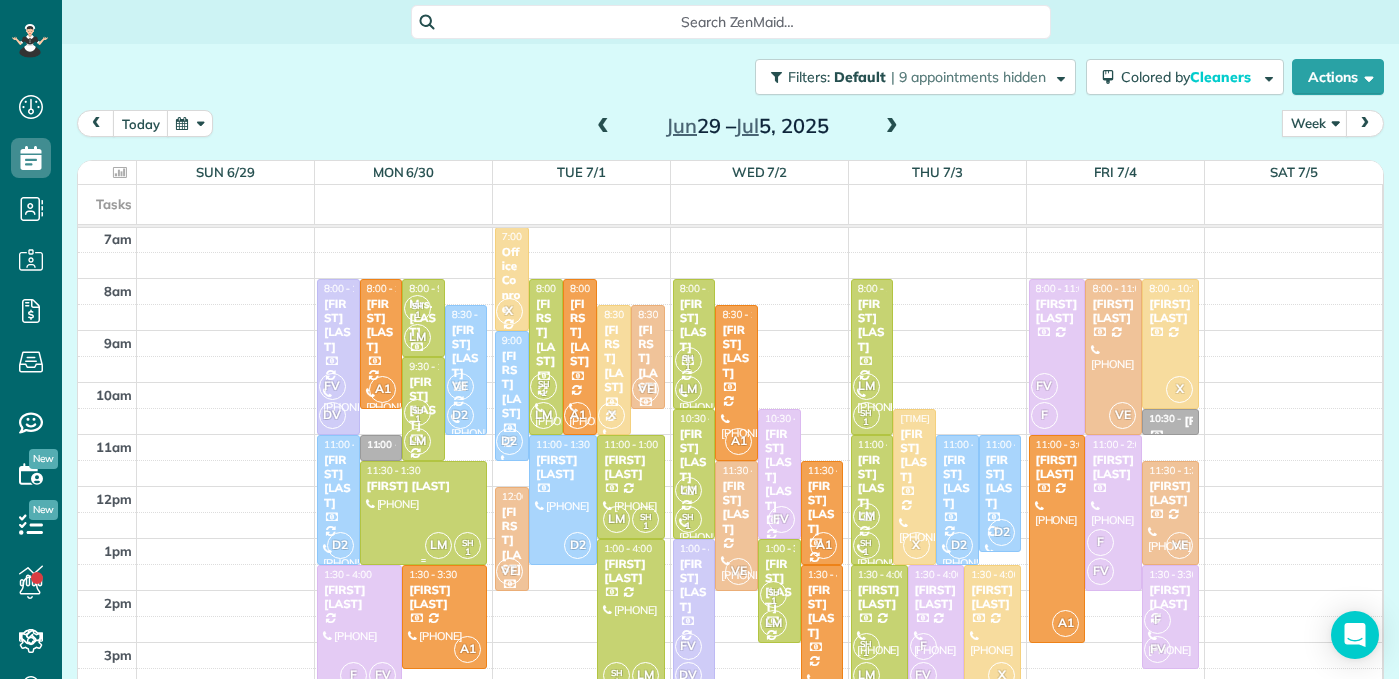 click at bounding box center (424, 513) 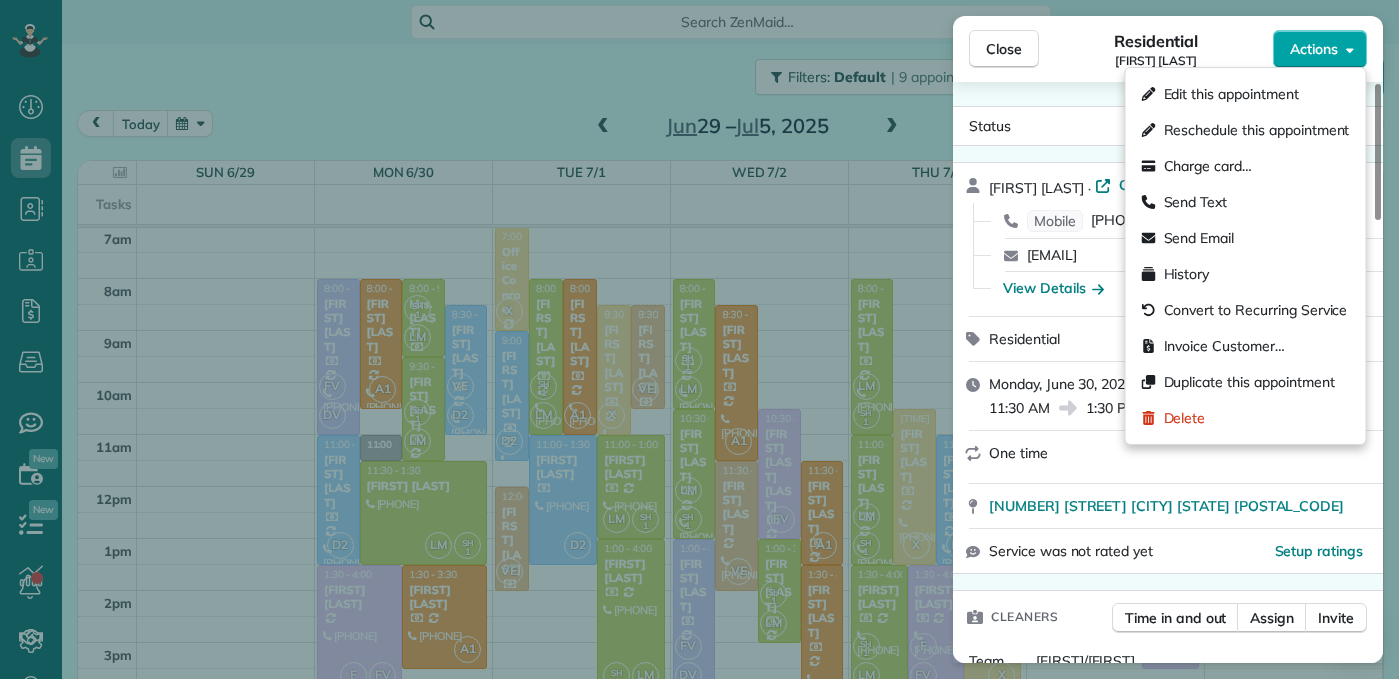 click on "Actions" at bounding box center [1314, 49] 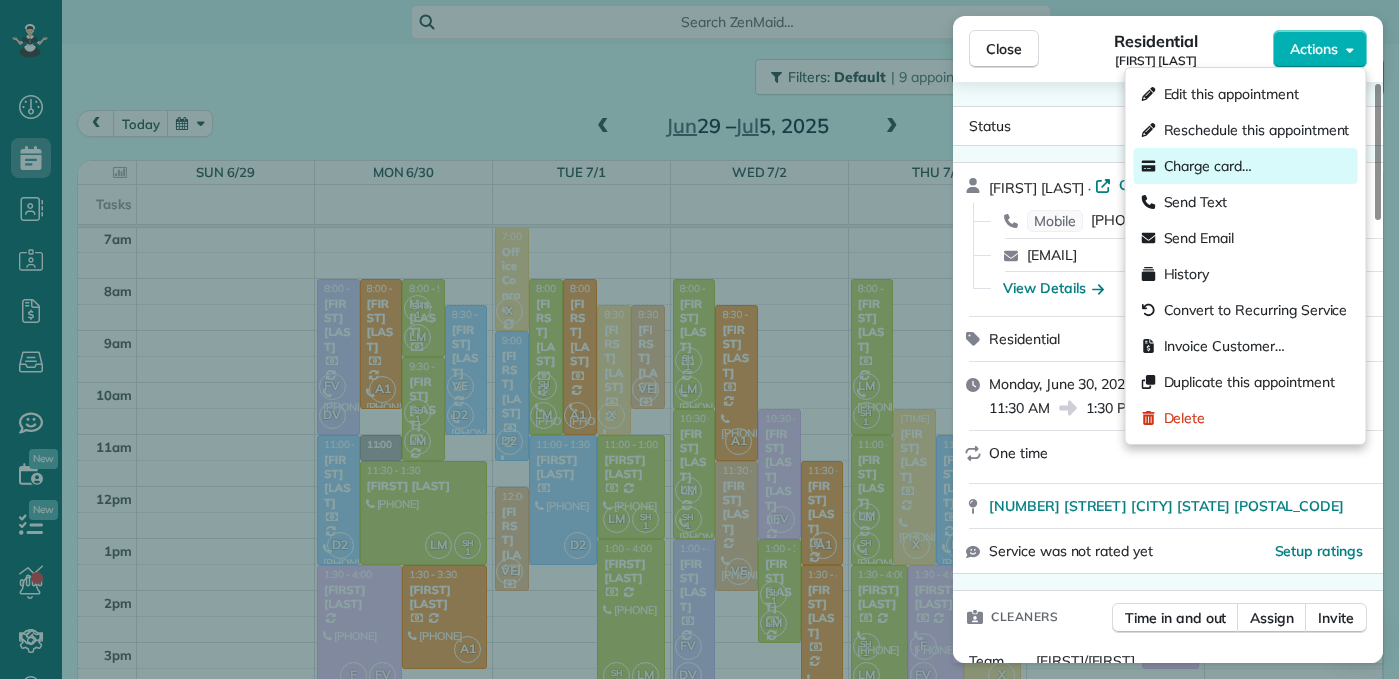 click on "Charge card…" at bounding box center [1208, 166] 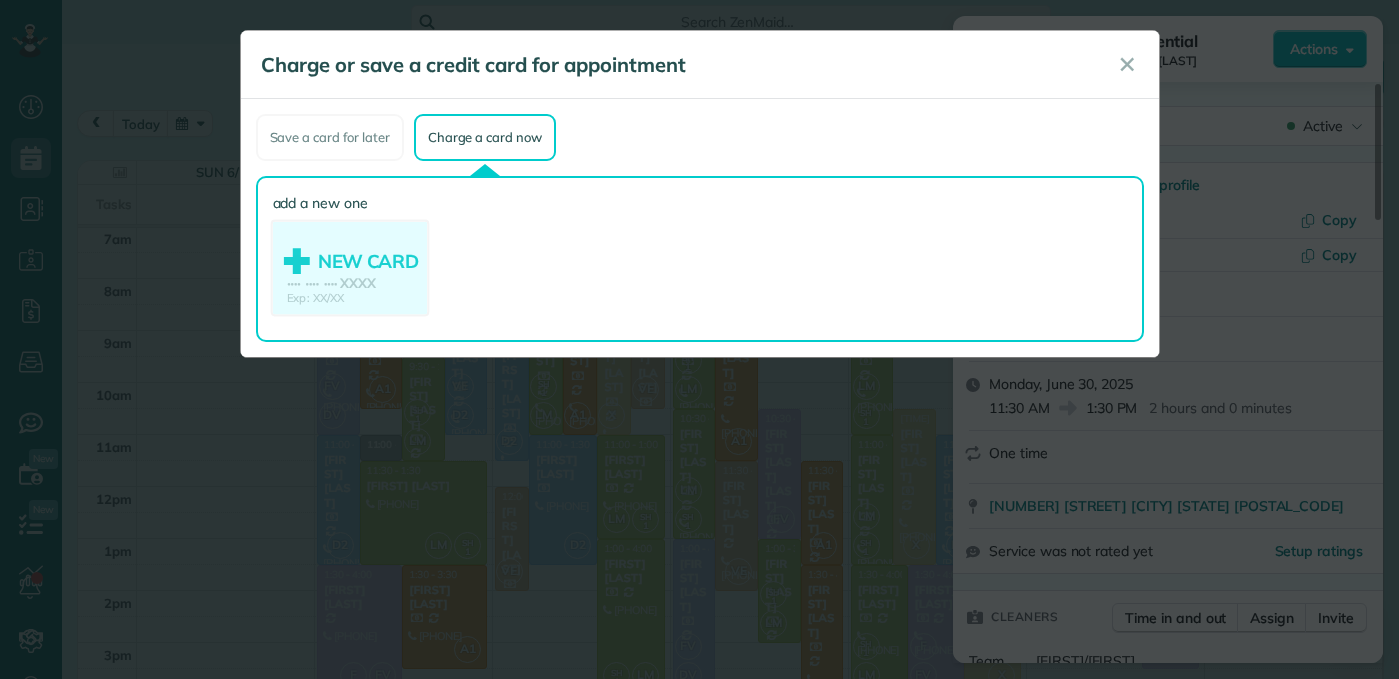 click 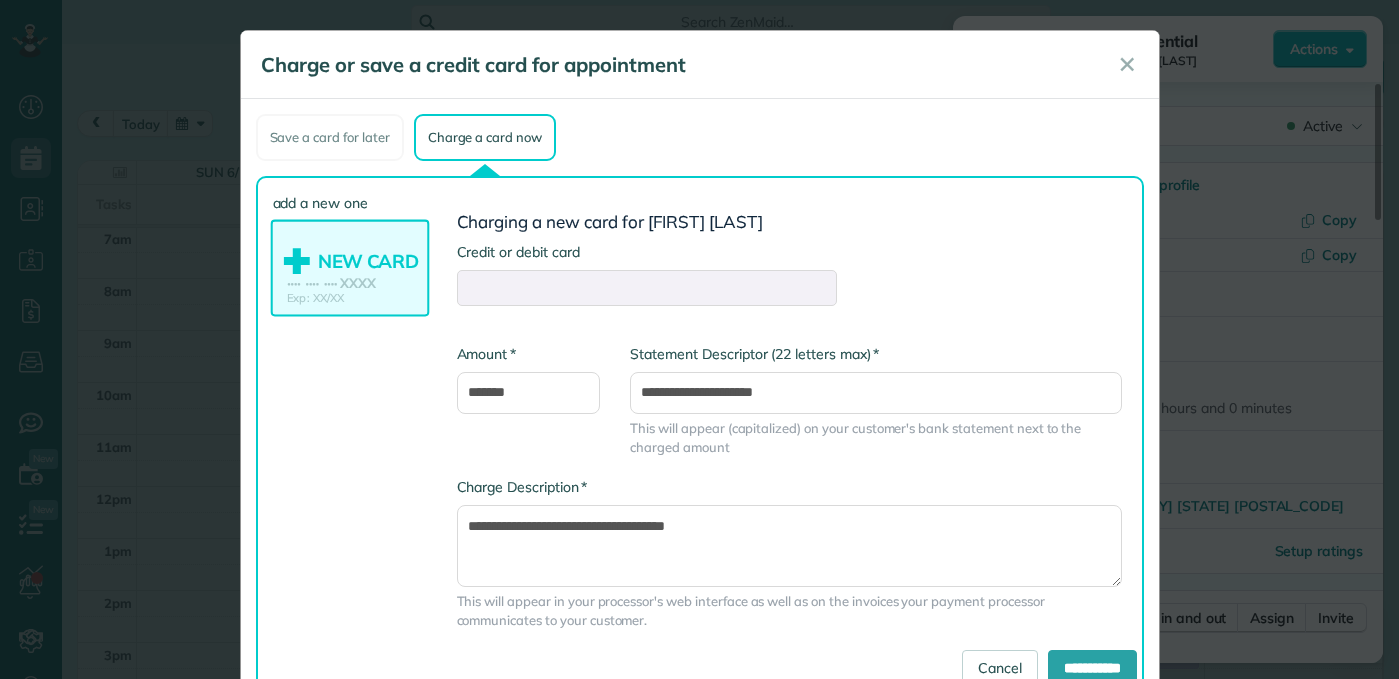 click on "**********" at bounding box center (789, 449) 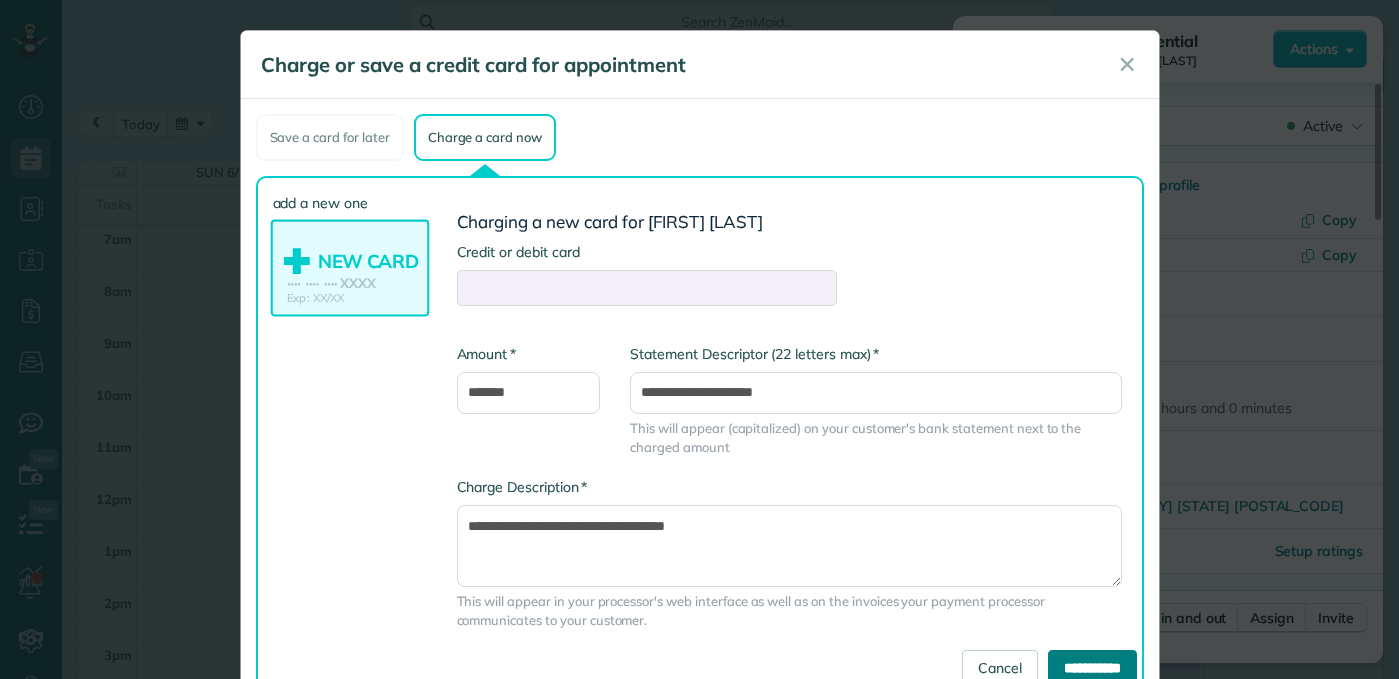 click on "**********" at bounding box center [1092, 668] 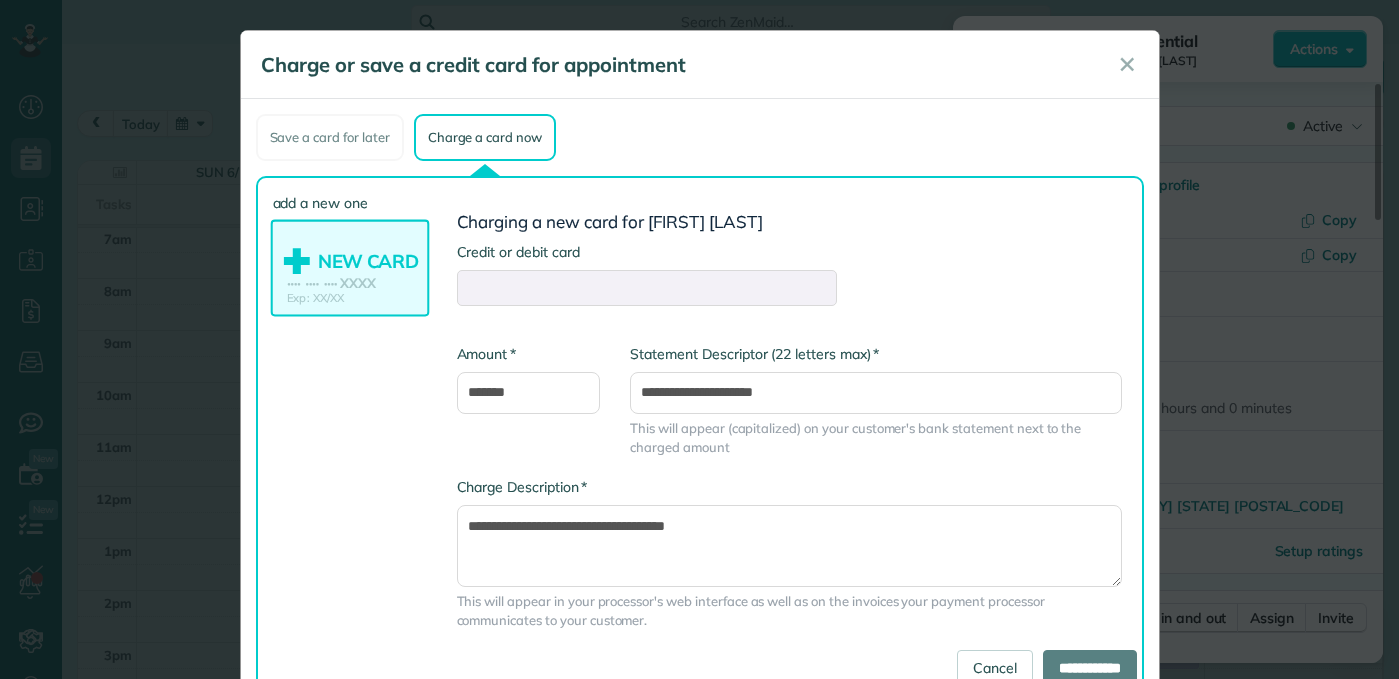 type on "**********" 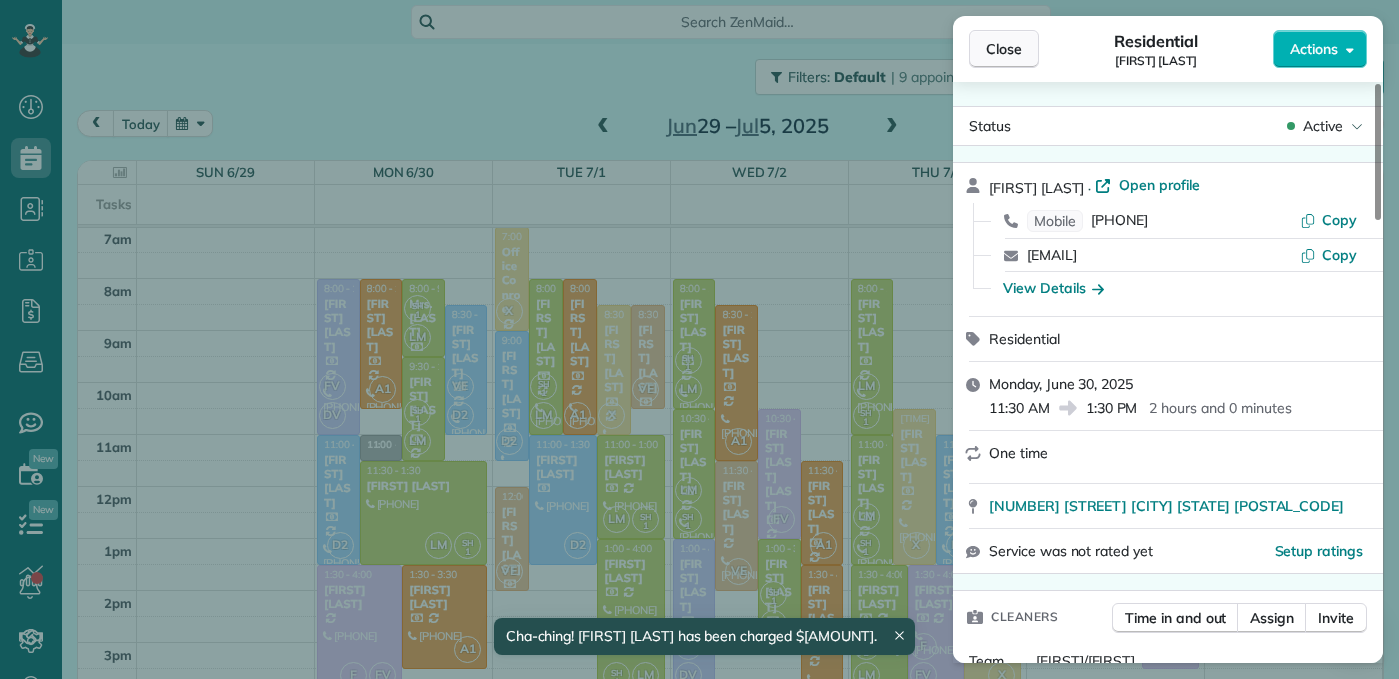 click on "Close" at bounding box center [1004, 49] 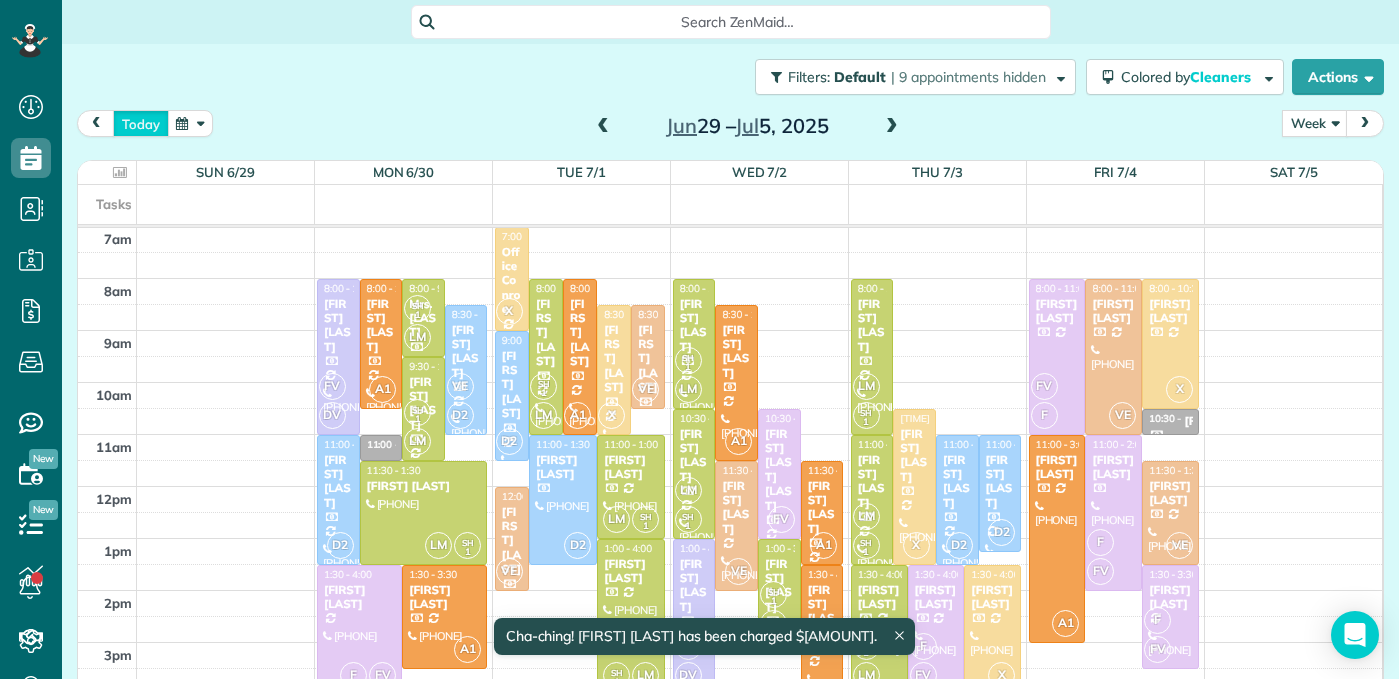 click on "today" at bounding box center [141, 123] 